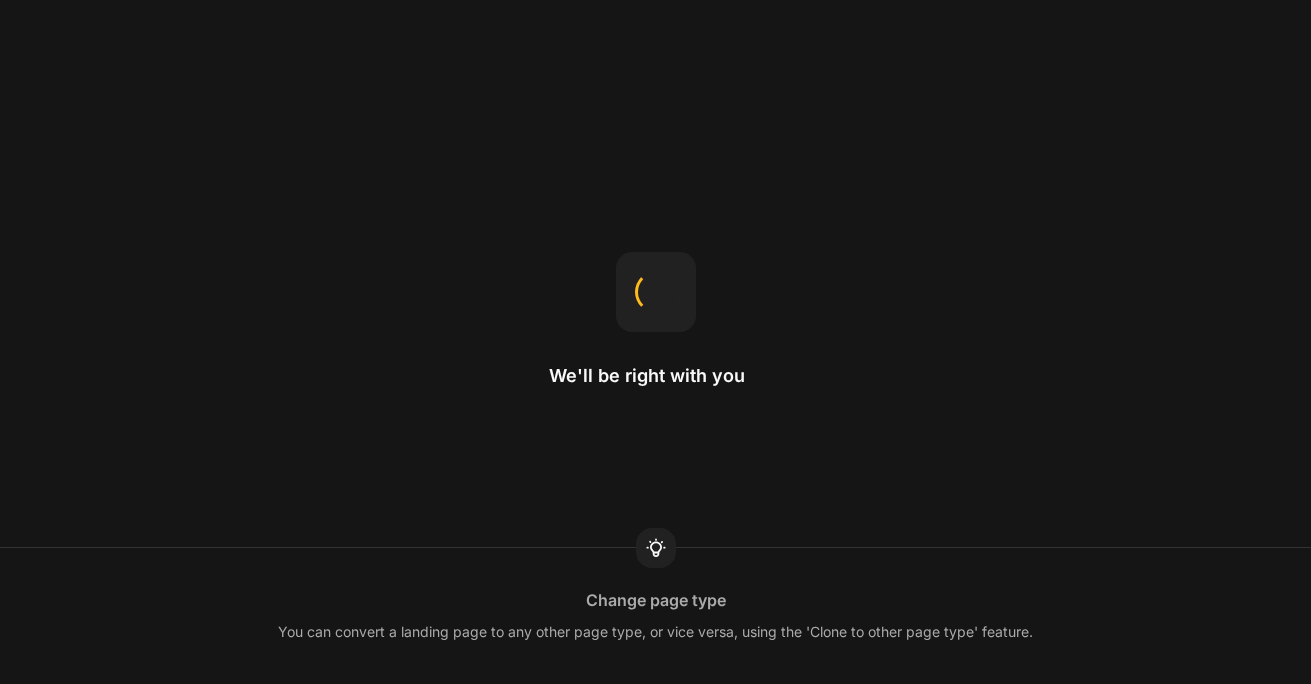 scroll, scrollTop: 0, scrollLeft: 0, axis: both 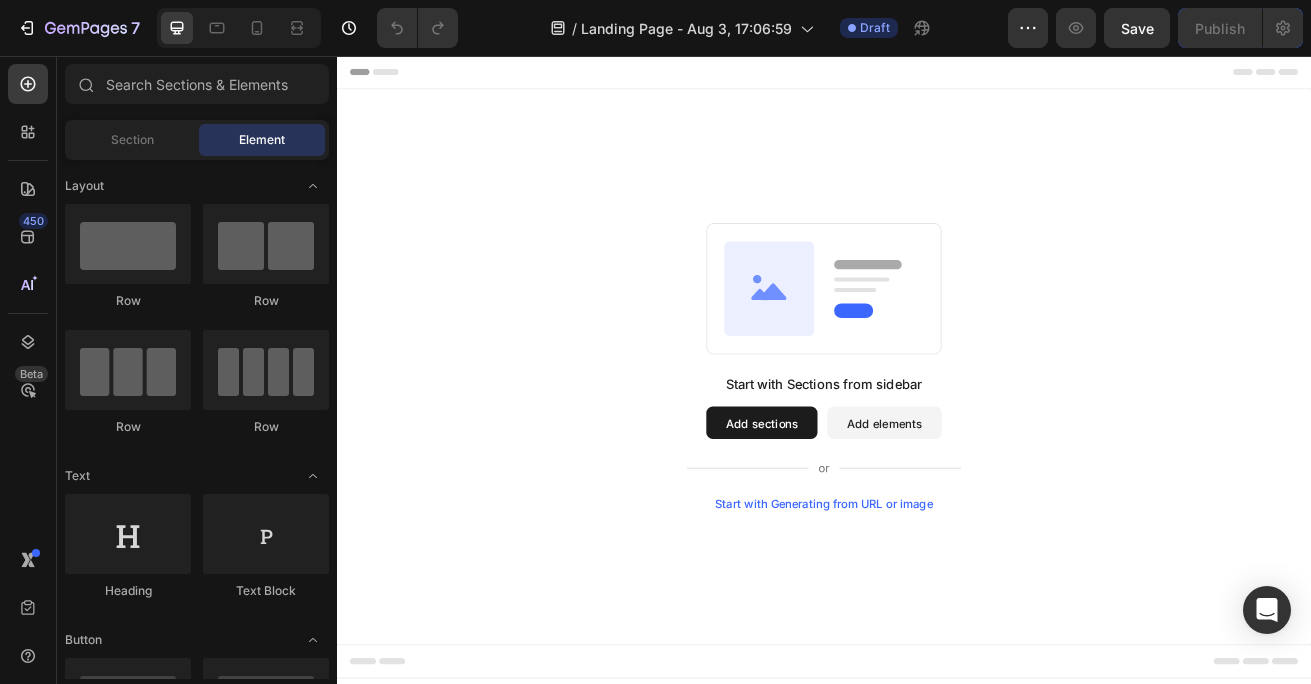 click on "Start with Sections from sidebar Add sections Add elements Start with Generating from URL or image" at bounding box center [937, 439] 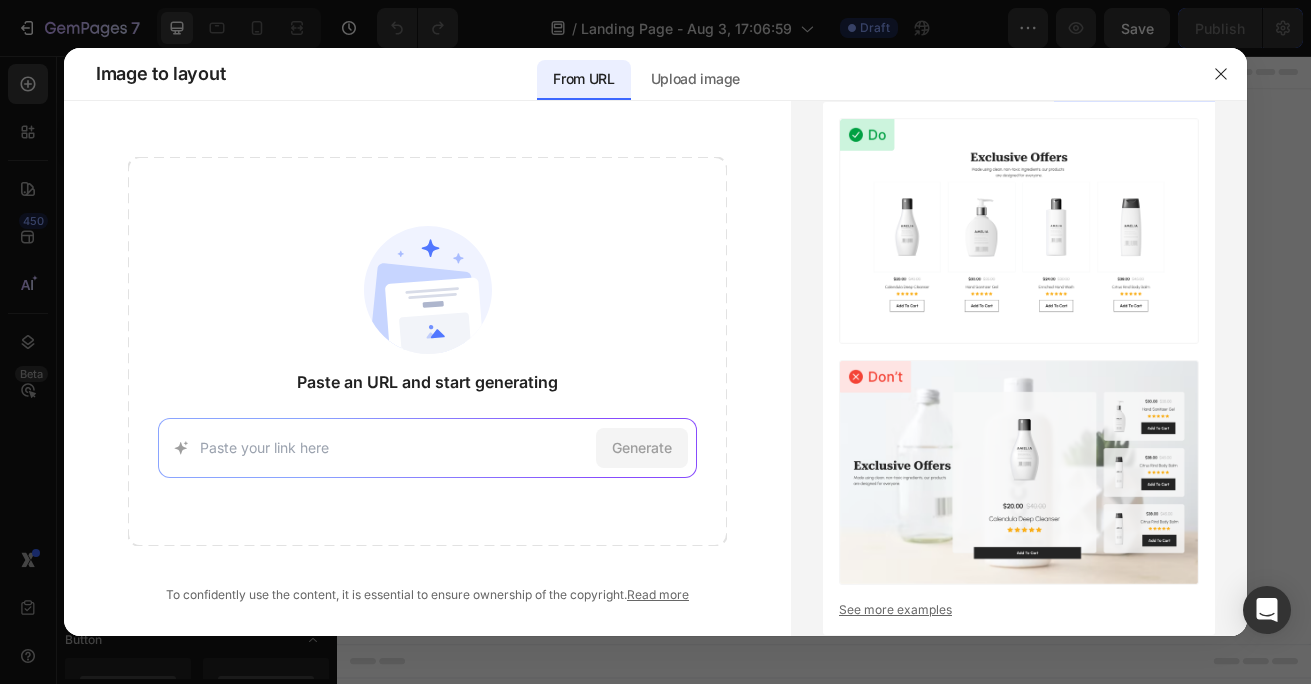 click at bounding box center [394, 447] 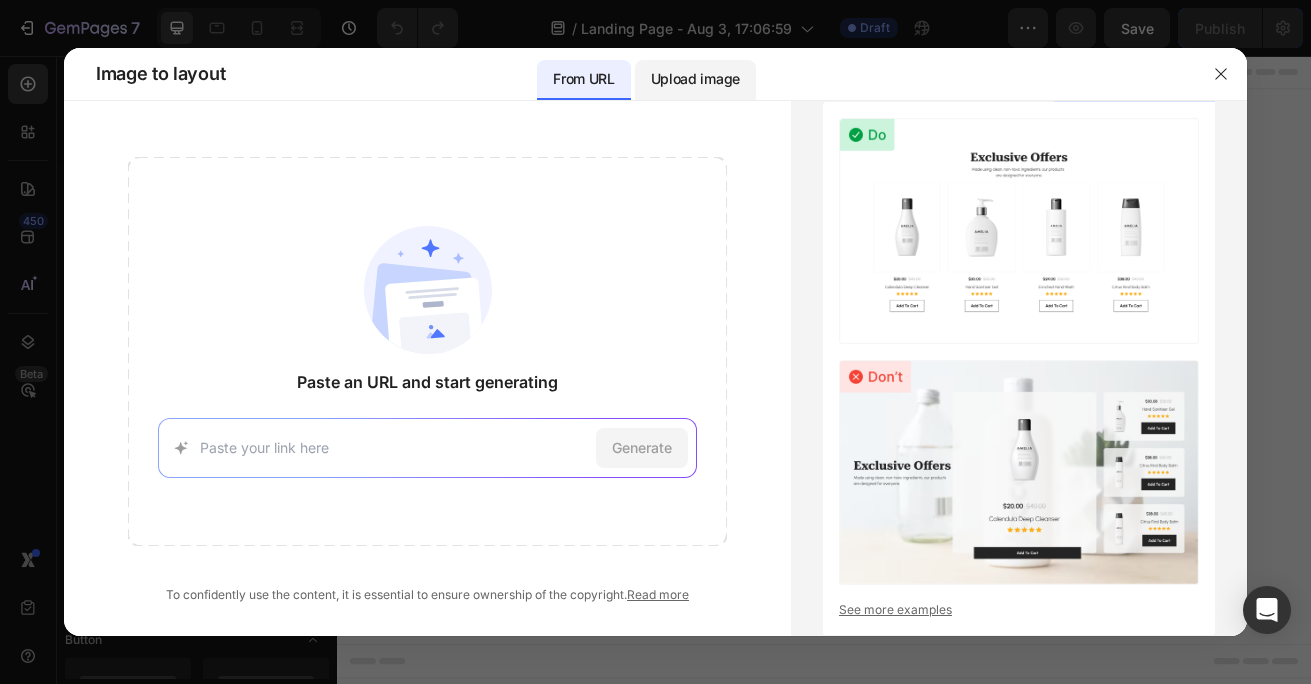 click on "Upload image" at bounding box center [695, 79] 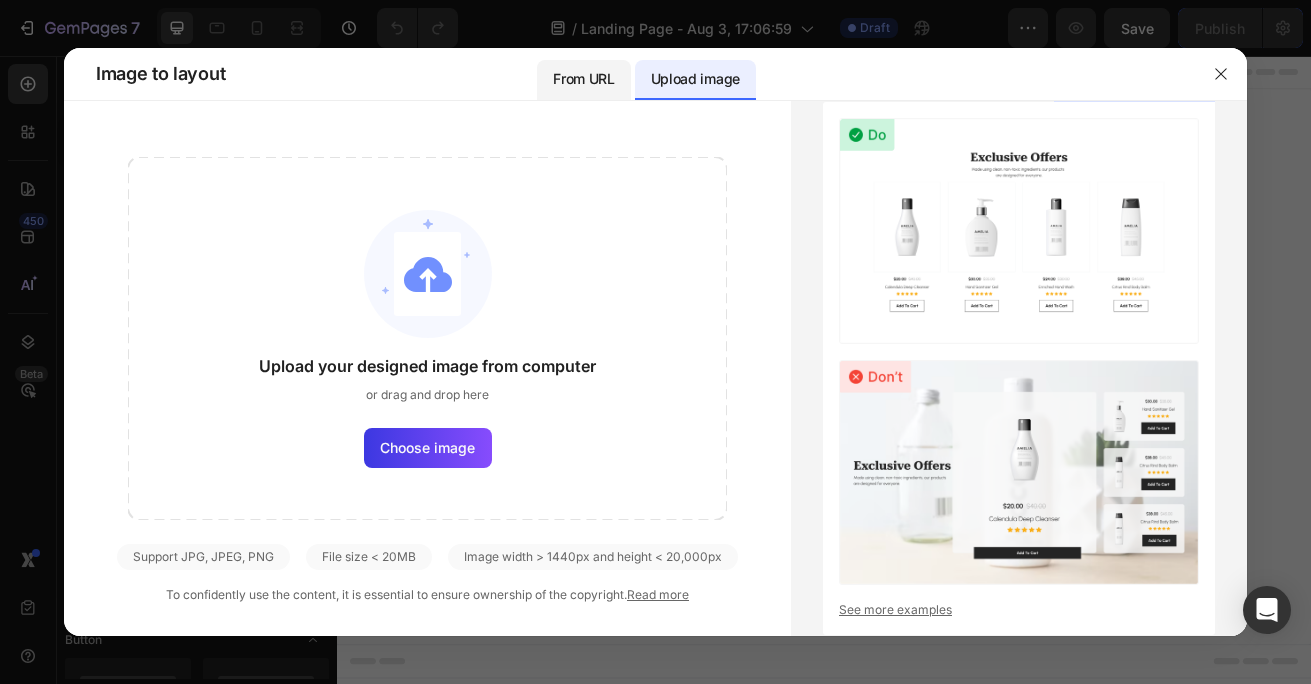 click on "From URL" at bounding box center (583, 79) 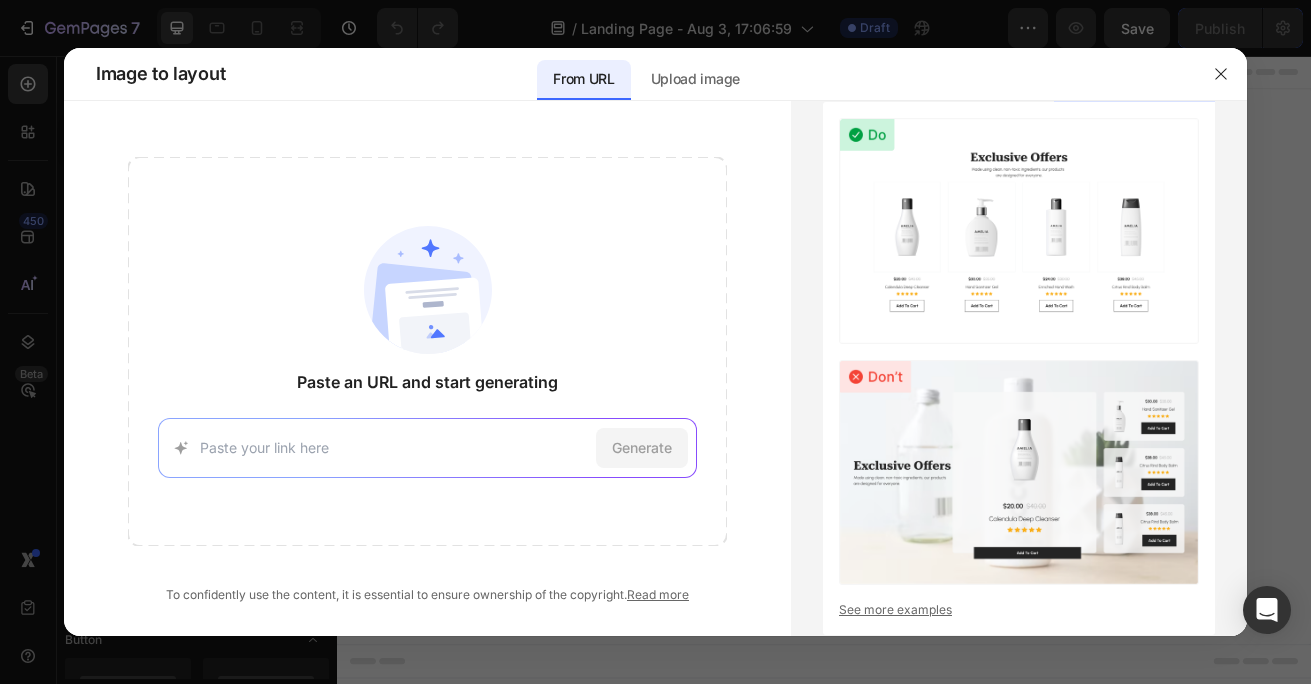 click on "Generate" at bounding box center (427, 448) 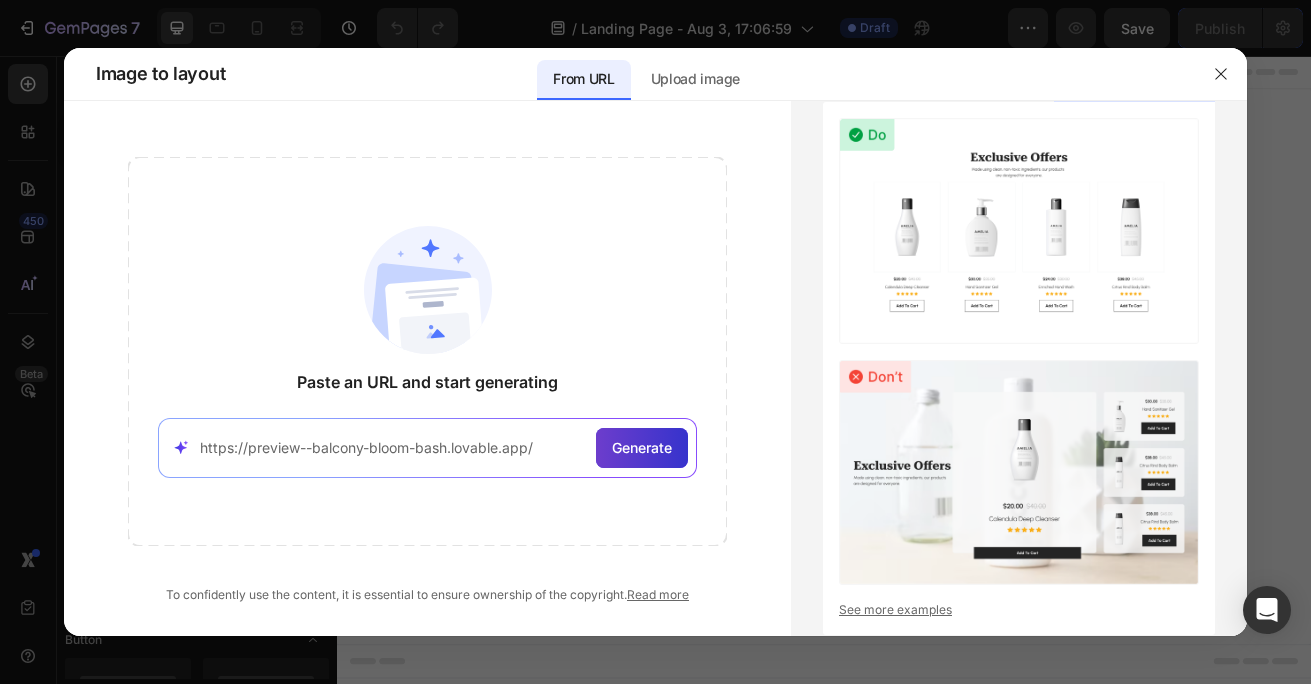 click on "Generate" at bounding box center [642, 448] 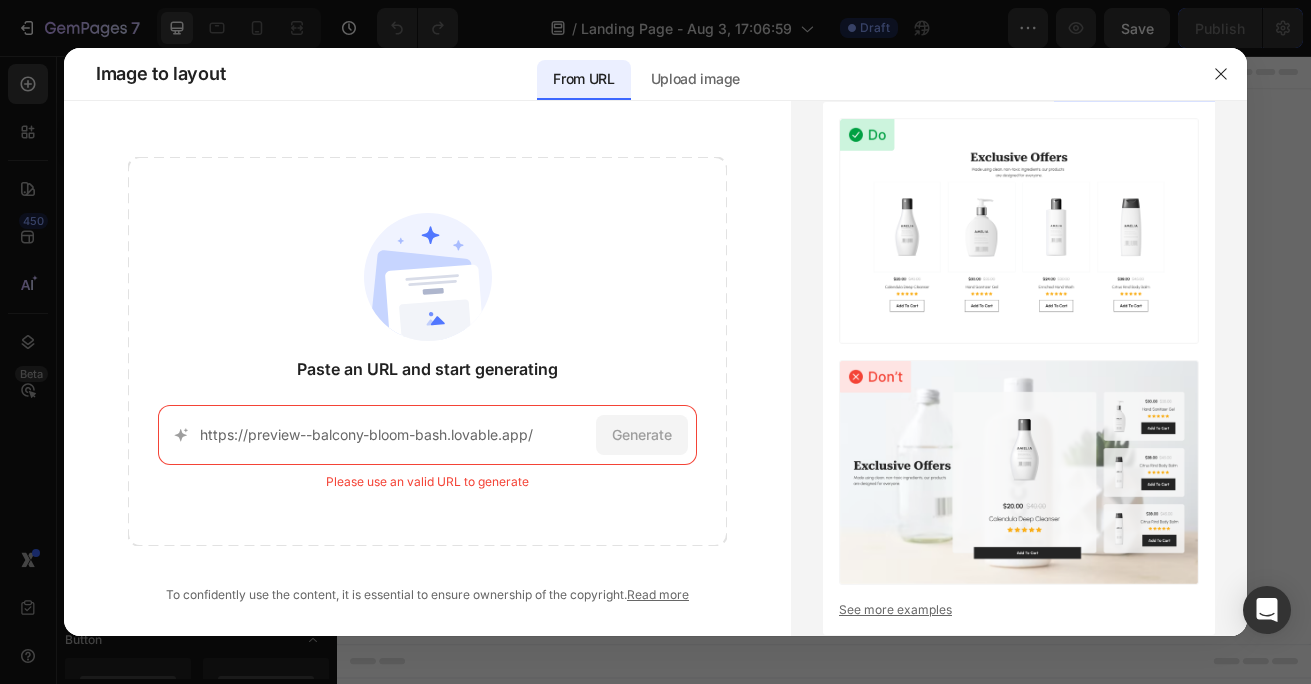 click on "https://preview--balcony-bloom-bash.lovable.app/" at bounding box center [394, 434] 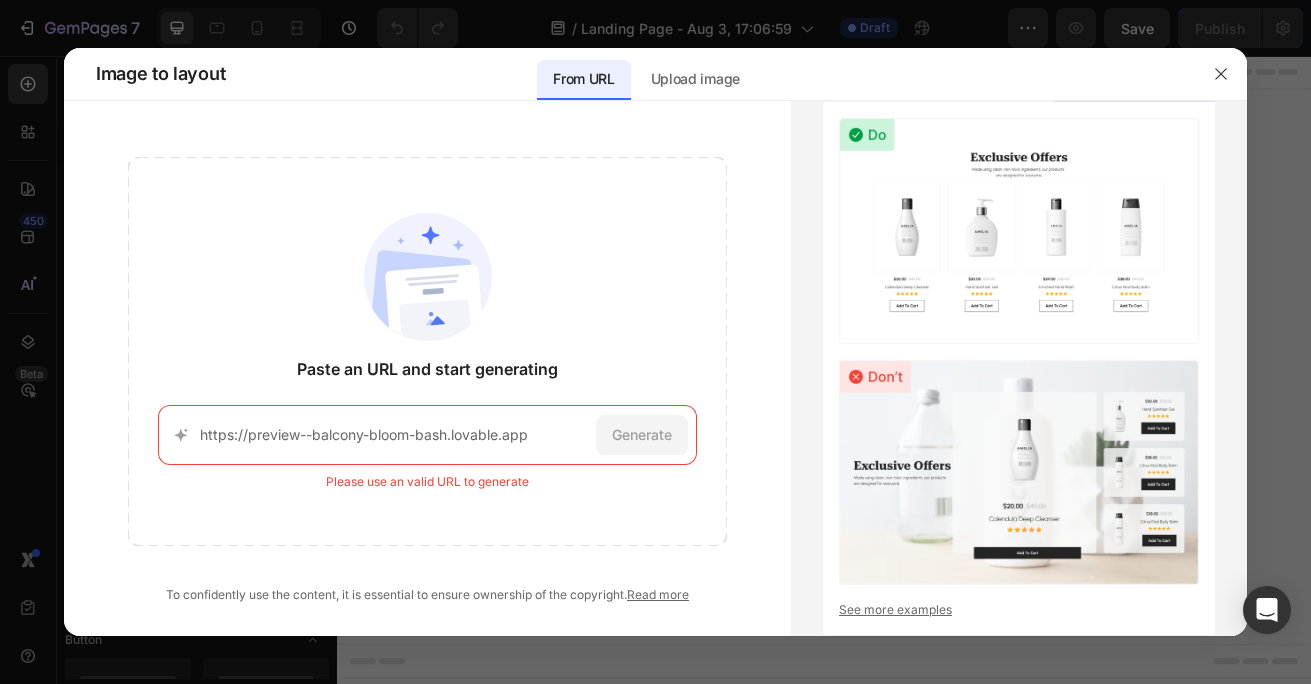 drag, startPoint x: 715, startPoint y: 515, endPoint x: 668, endPoint y: 481, distance: 58.00862 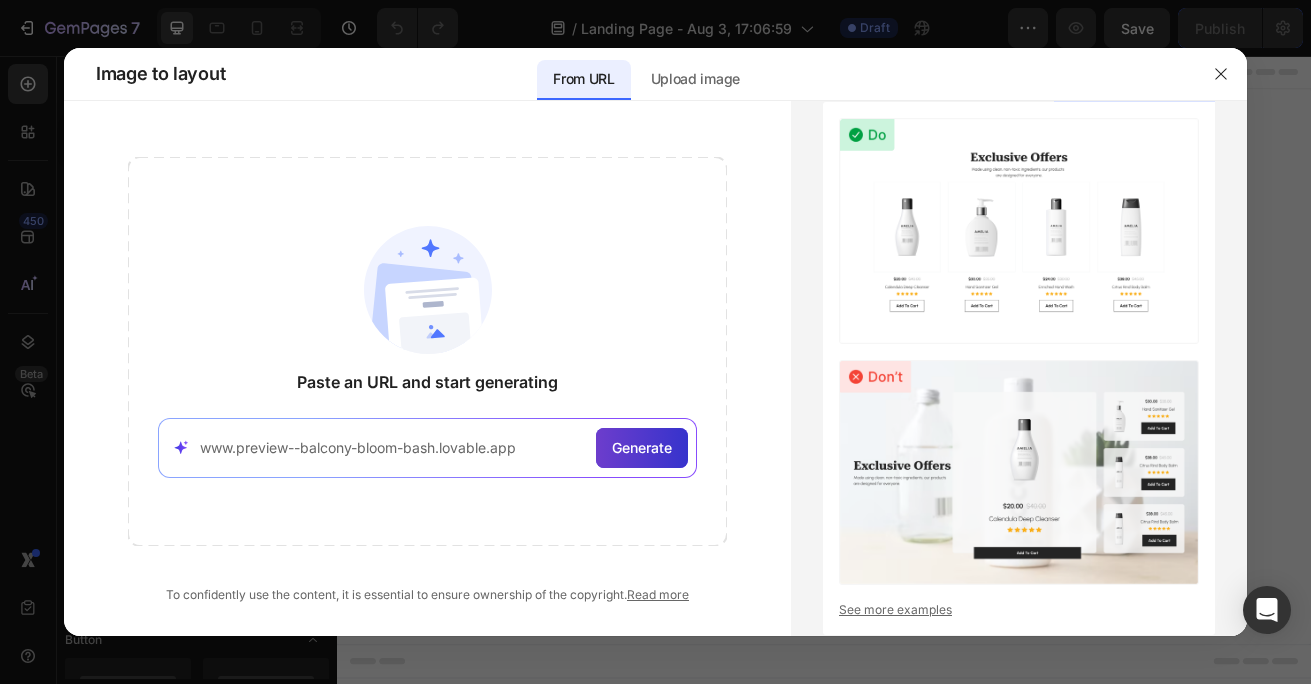 type on "www.preview--balcony-bloom-bash.lovable.app" 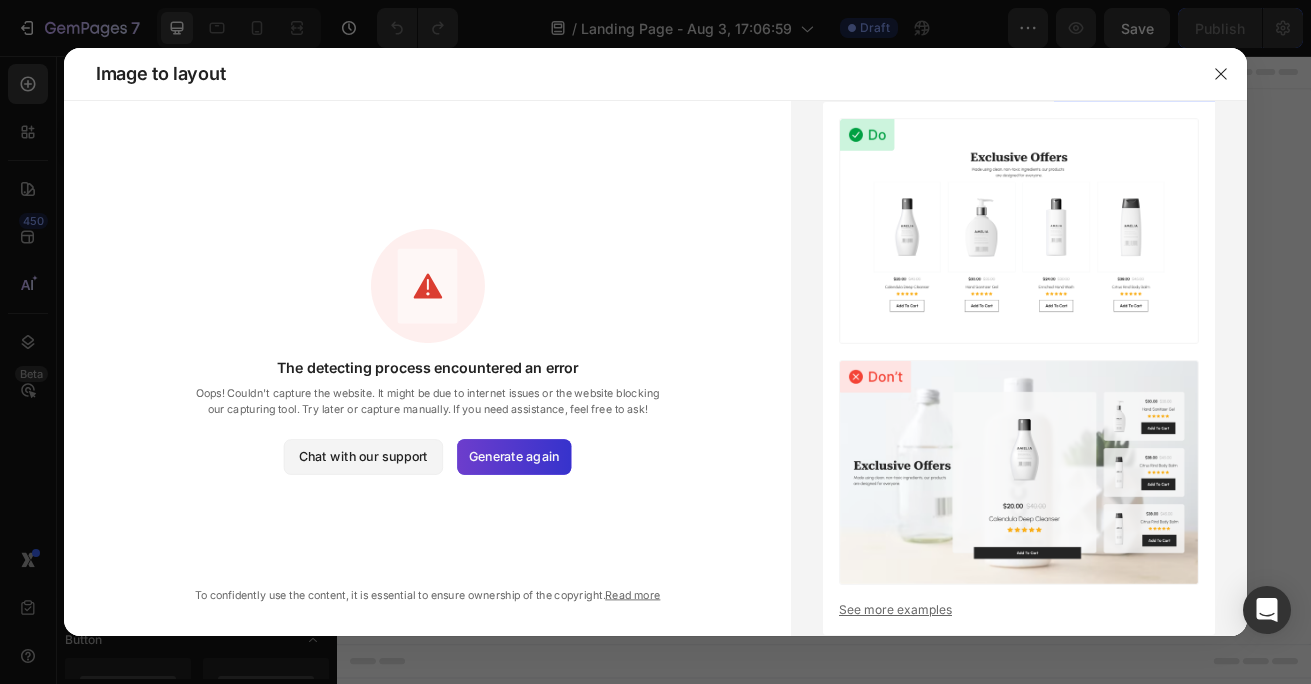 click on "Generate again" at bounding box center [514, 456] 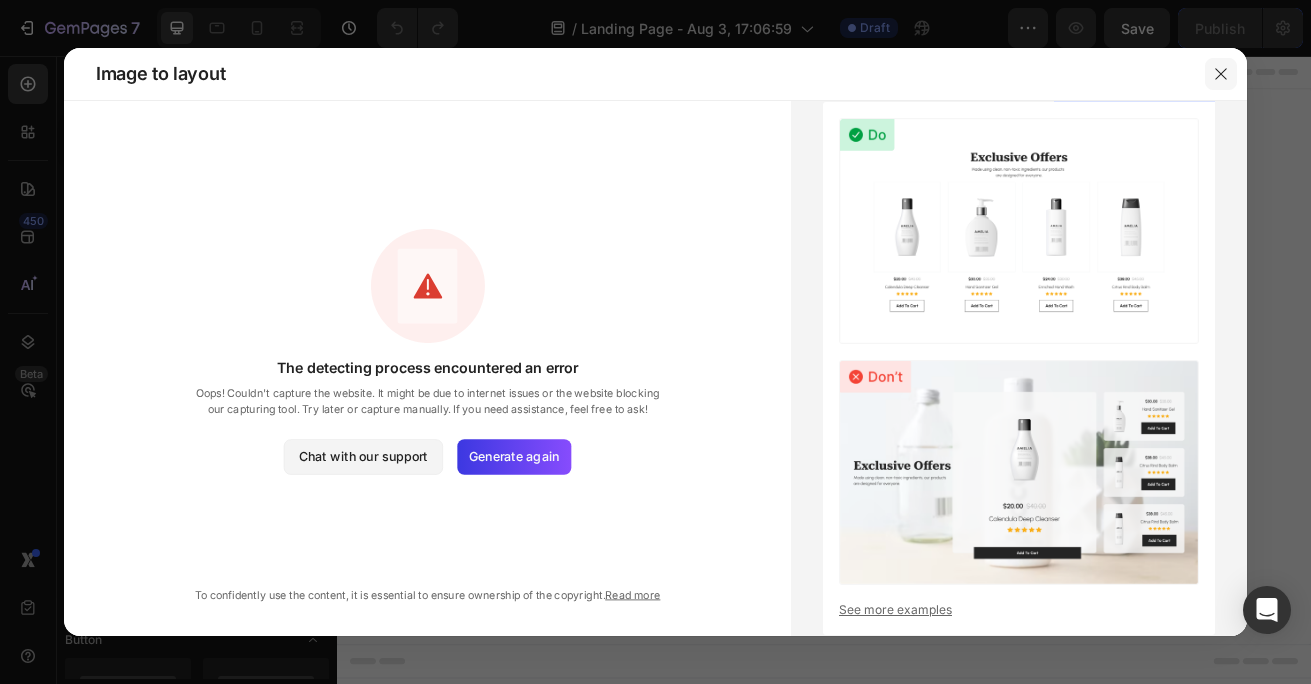 click at bounding box center [1221, 74] 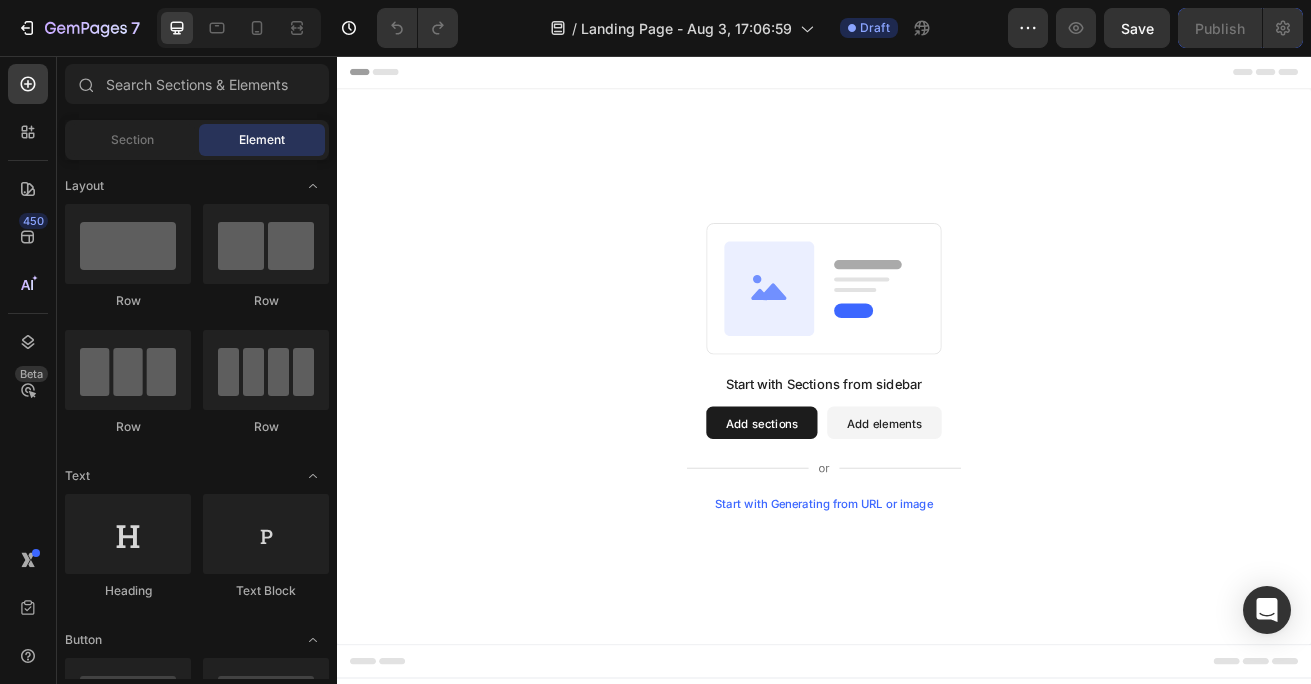 click on "Start with Sections from sidebar Add sections Add elements Start with Generating from URL or image" at bounding box center [937, 532] 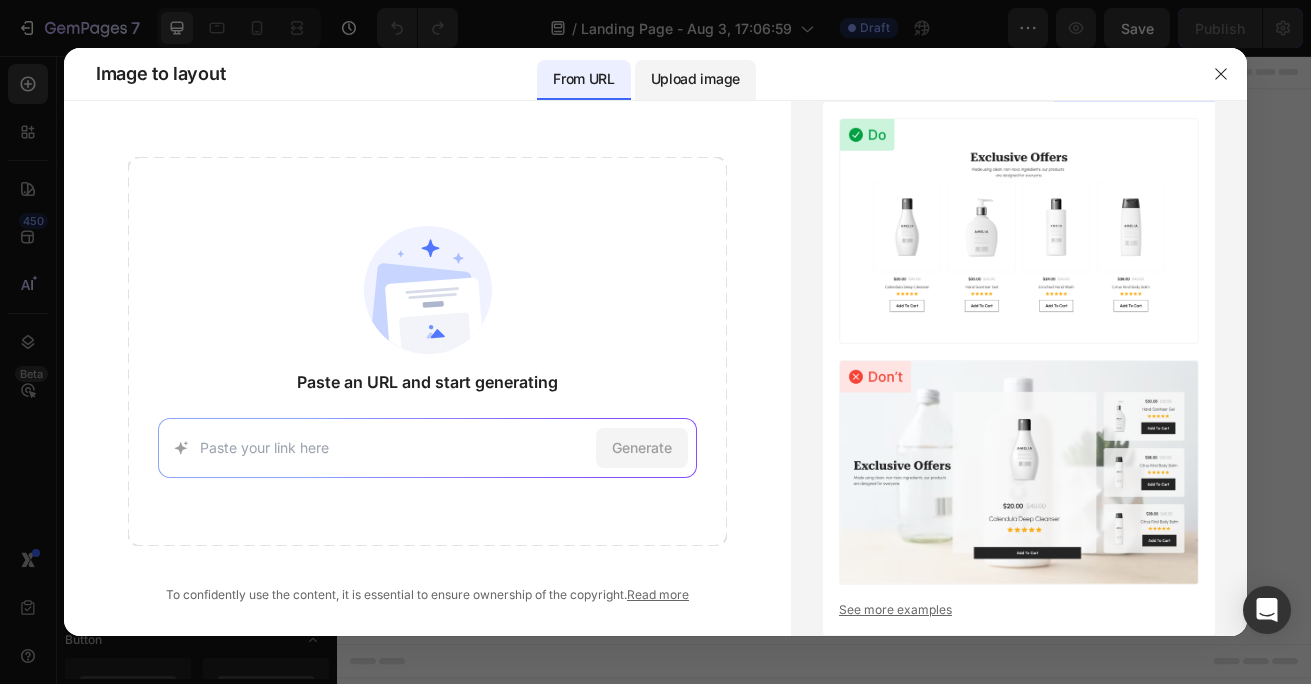click on "Upload image" at bounding box center (695, 79) 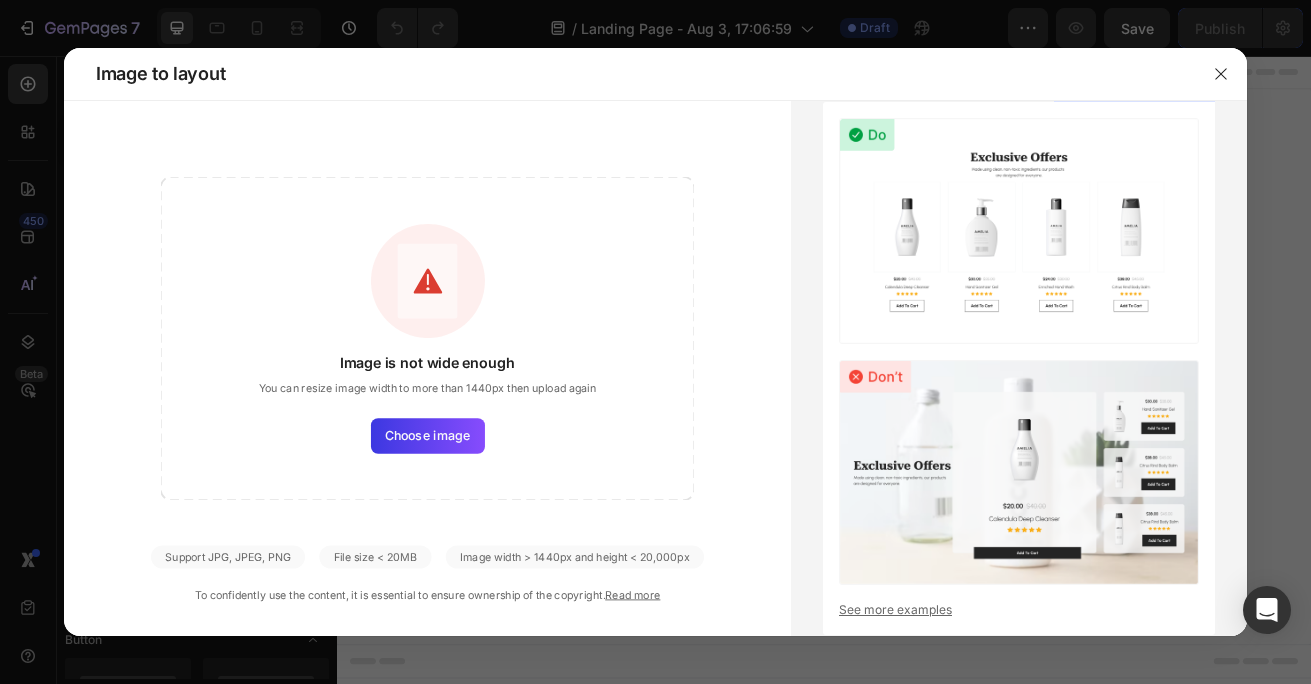 click on "Image is not wide enough You can resize image width to more than 1440px then upload again Choose image Support JPG, JPEG, PNG File size < 20MB Image width > 1440px and height < 20,000px  To confidently use the content, it is essential to ensure ownership of the copyright.  Read more" at bounding box center (427, 380) 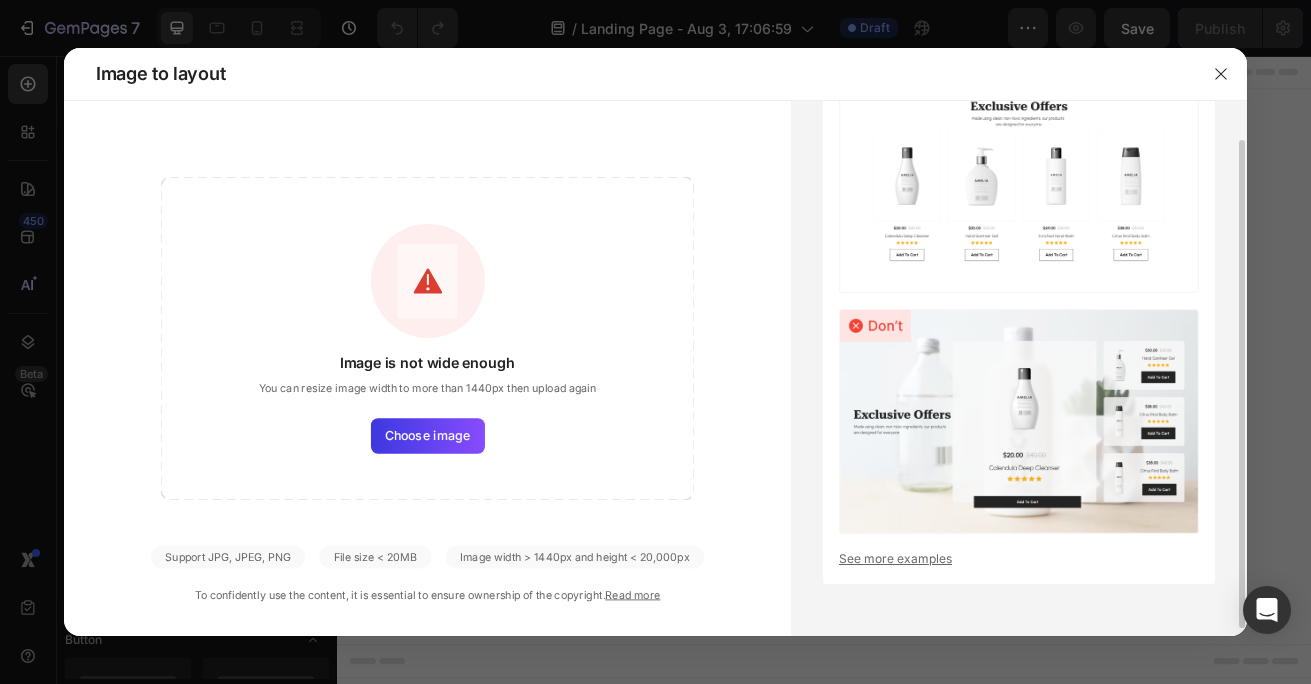 scroll, scrollTop: 0, scrollLeft: 0, axis: both 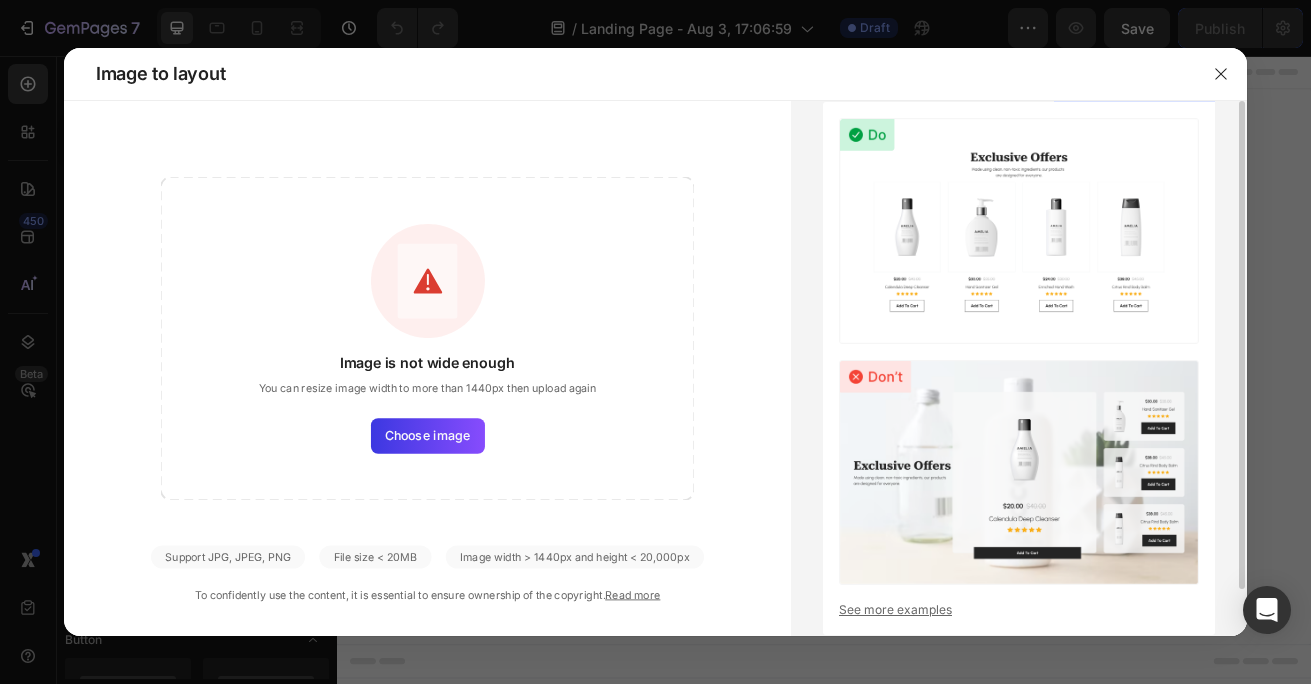 click on "Image is not wide enough You can resize image width to more than 1440px then upload again Choose image Support JPG, JPEG, PNG File size < 20MB Image width > 1440px and height < 20,000px  To confidently use the content, it is essential to ensure ownership of the copyright.  Read more" at bounding box center (427, 380) 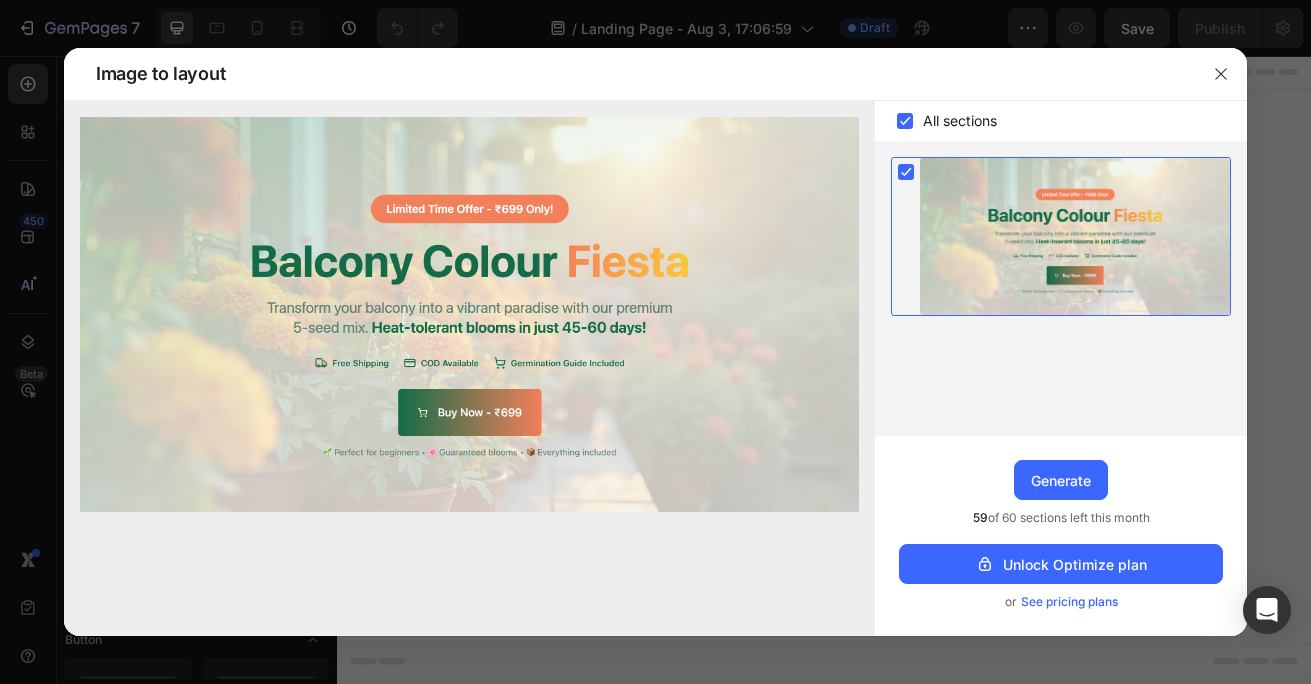 click at bounding box center [1061, 296] 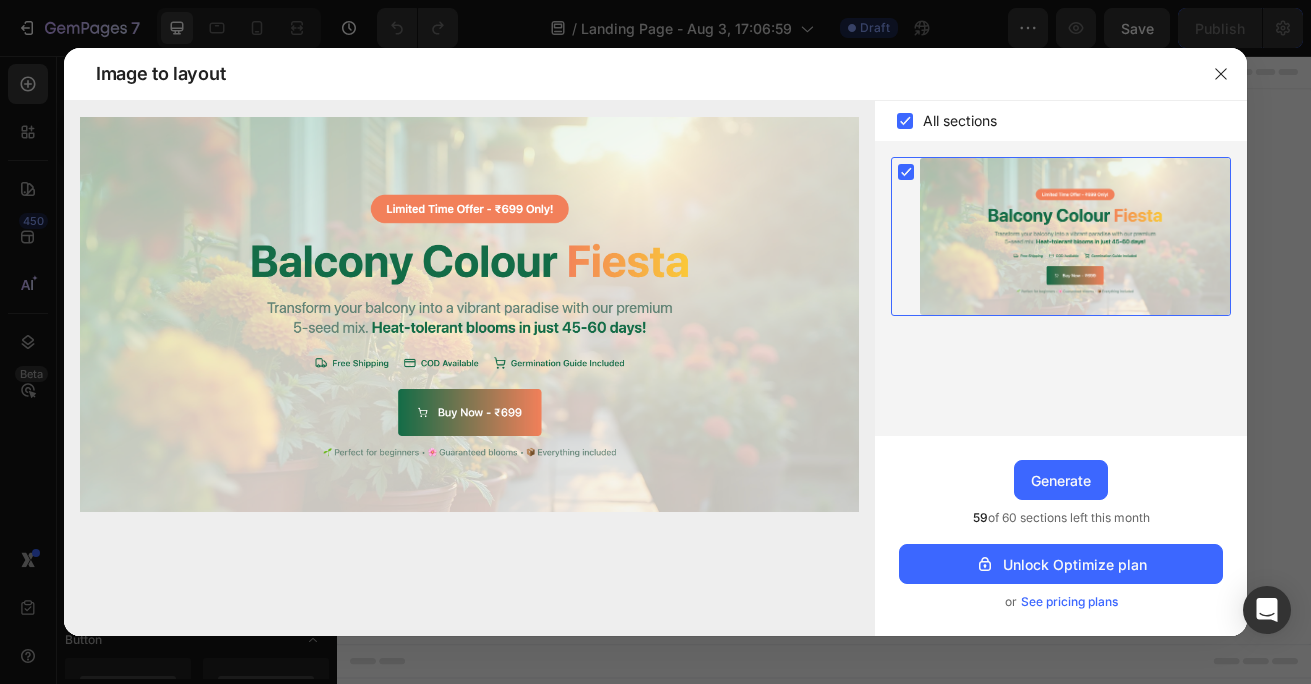 click at bounding box center (1061, 296) 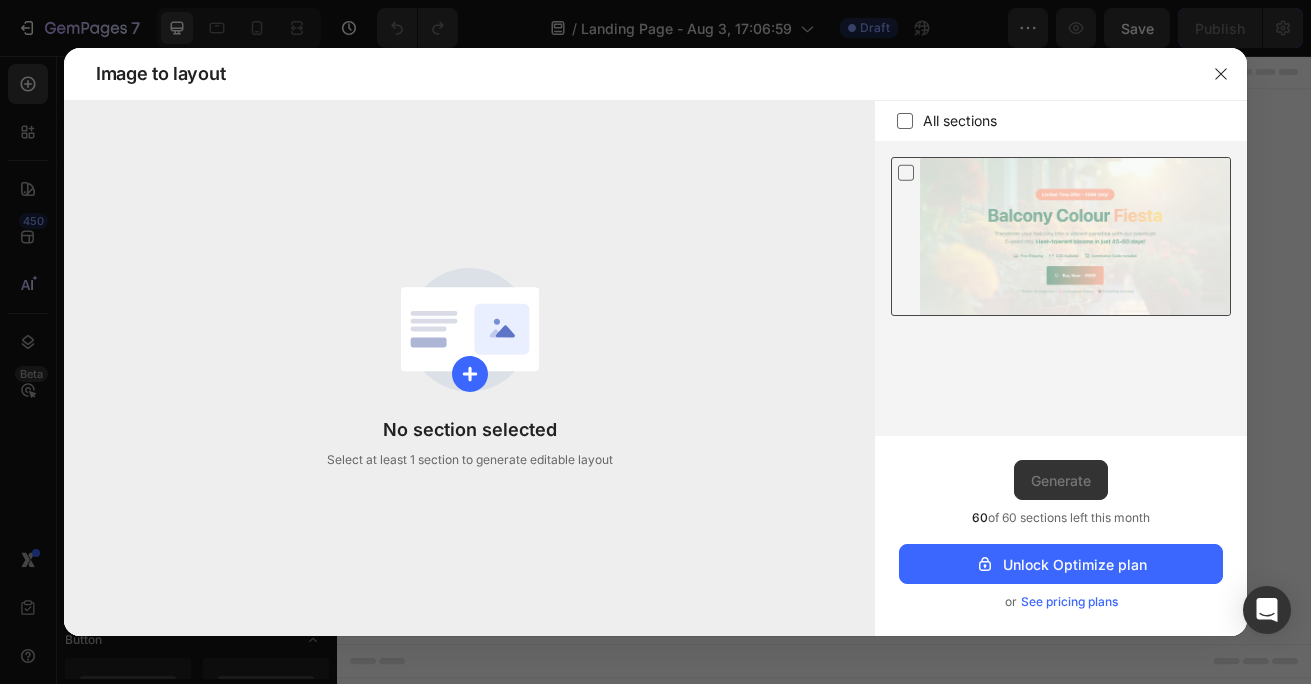click at bounding box center (1075, 236) 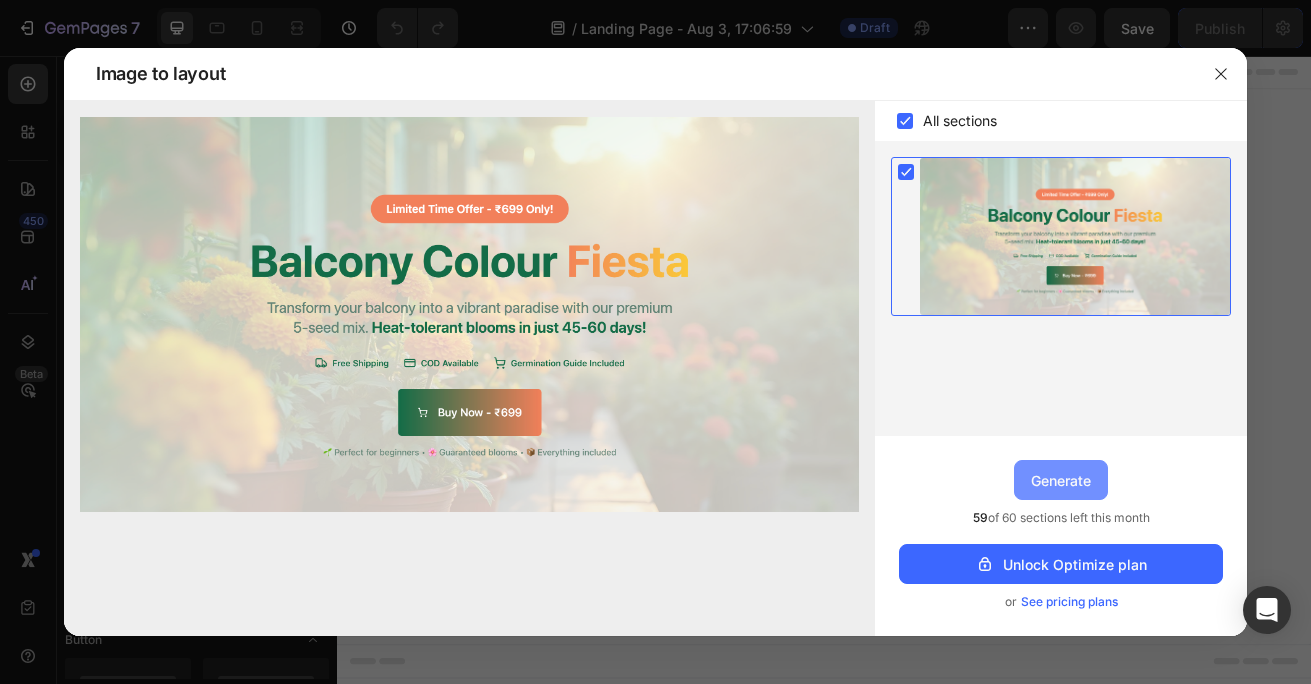 click on "Generate" at bounding box center [1061, 480] 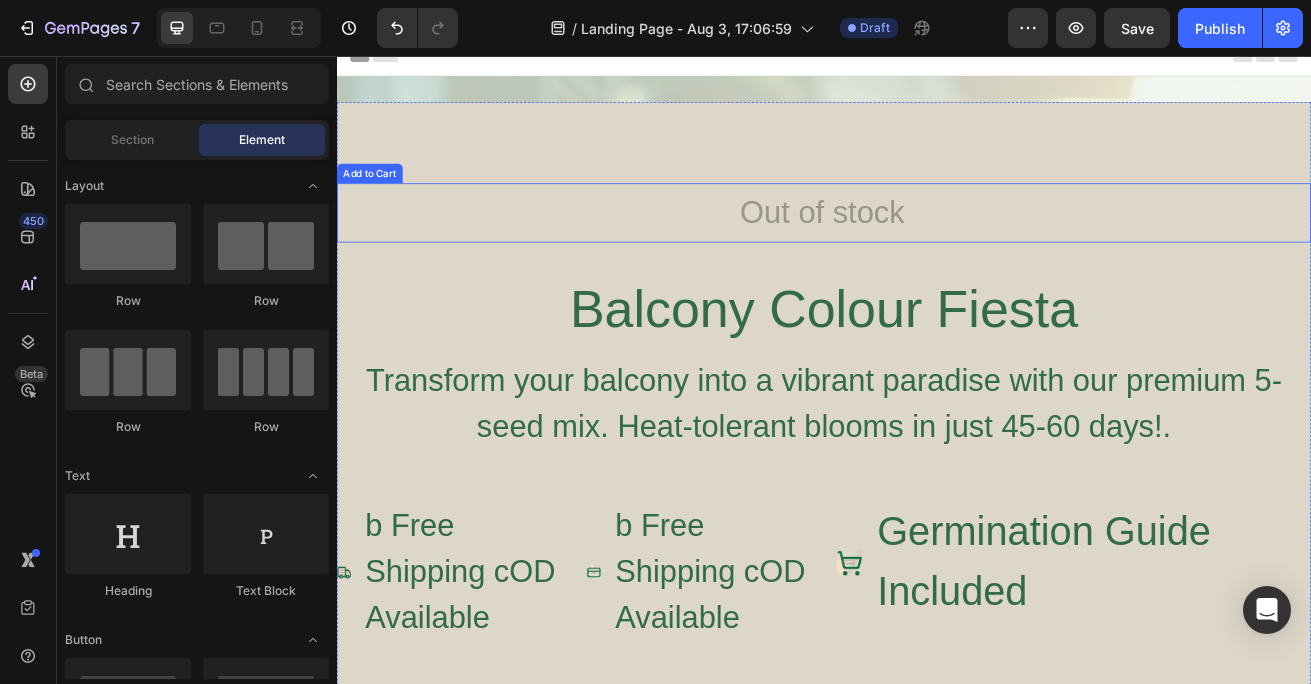 scroll, scrollTop: 0, scrollLeft: 0, axis: both 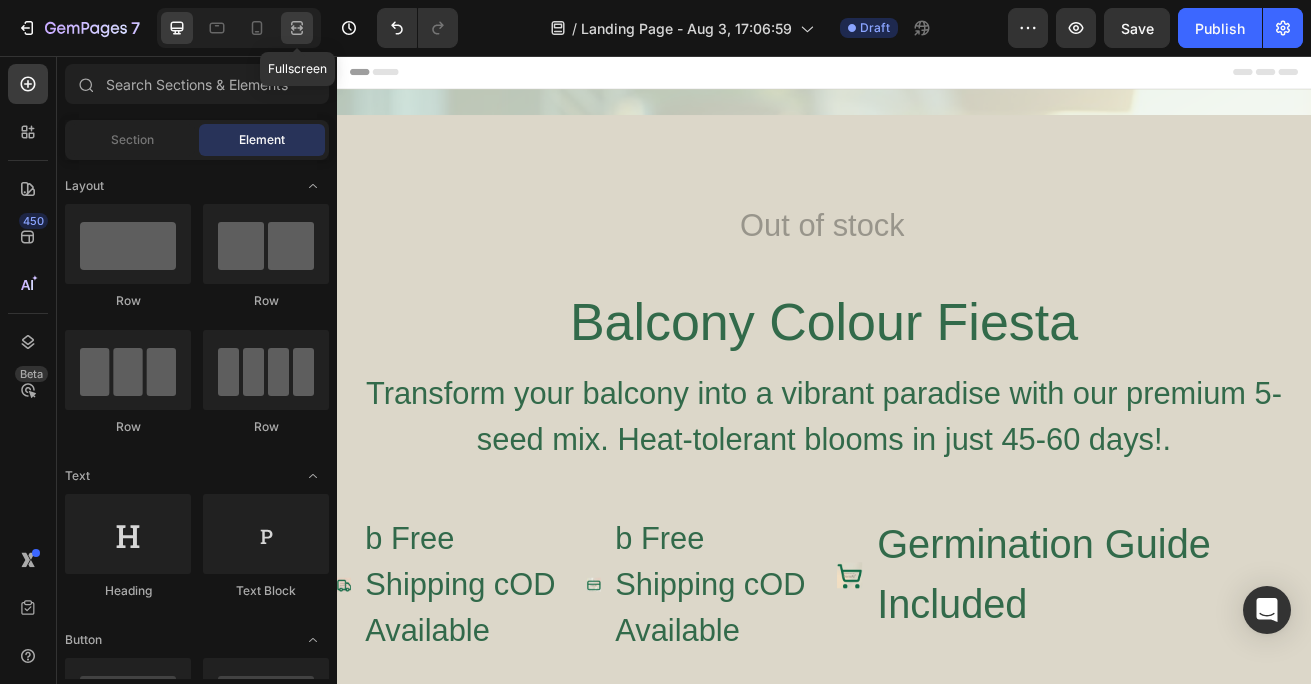 click 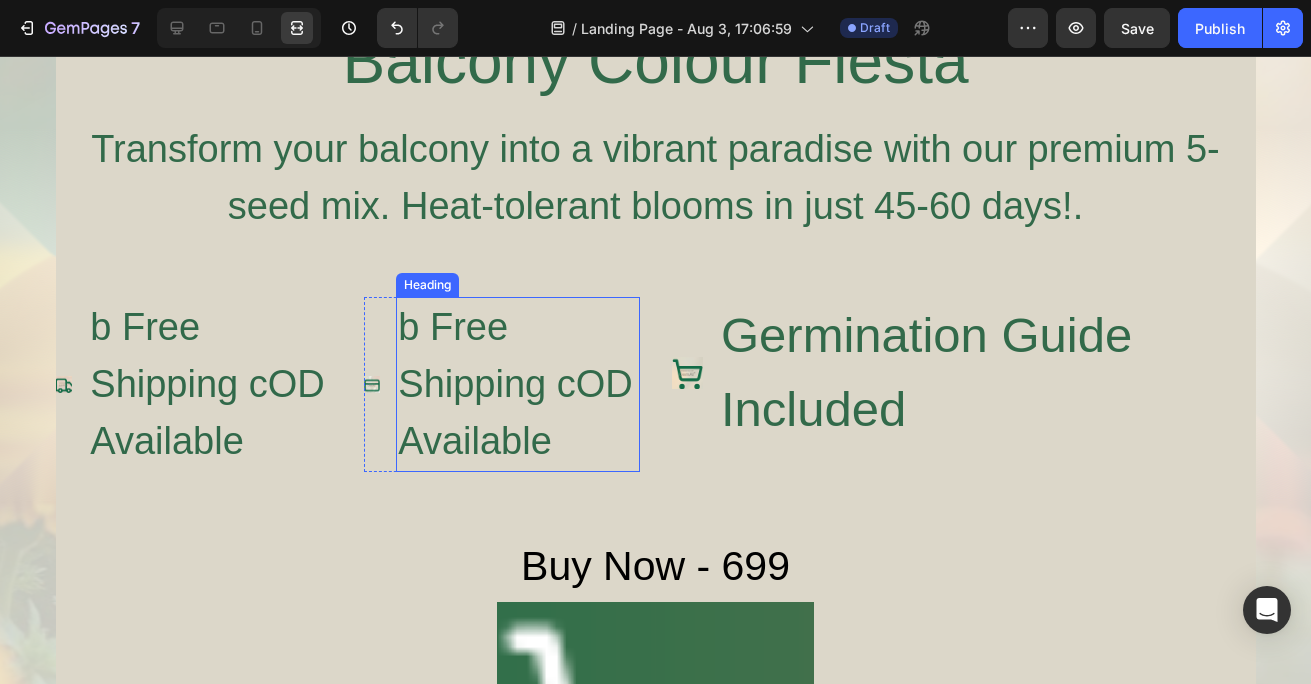 scroll, scrollTop: 0, scrollLeft: 0, axis: both 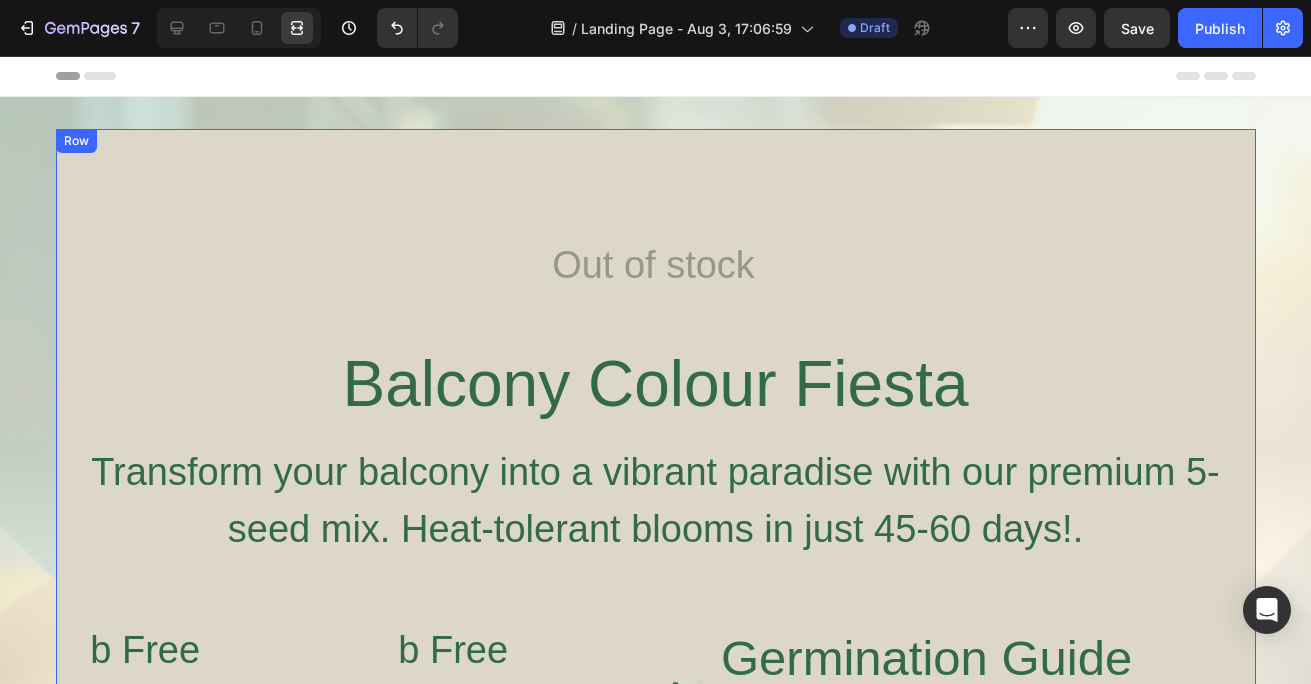 click on "Out of stock Add to Cart Balcony Colour Fiesta Heading Transform your balcony into a vibrant paradise with our premium 5-seed mix. Heat-tolerant blooms in just 45-60 days!. Heading Image b Free Shipping cOD Available Heading Advanced list Image b Free Shipping cOD Available Heading Advanced list Row Image Germination Guide Included Heading Advanced list Row Buy Now - 699 Button Image Row Row" at bounding box center [656, 735] 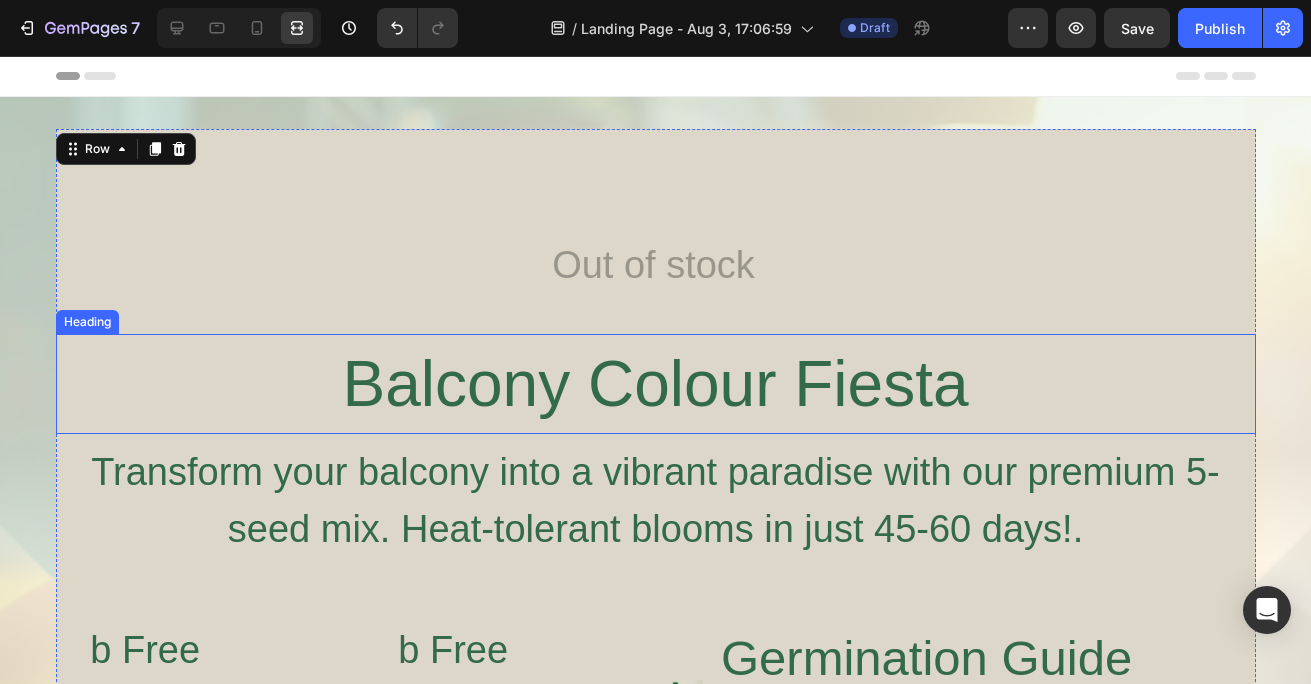 click on "Balcony Colour Fiesta" at bounding box center [656, 384] 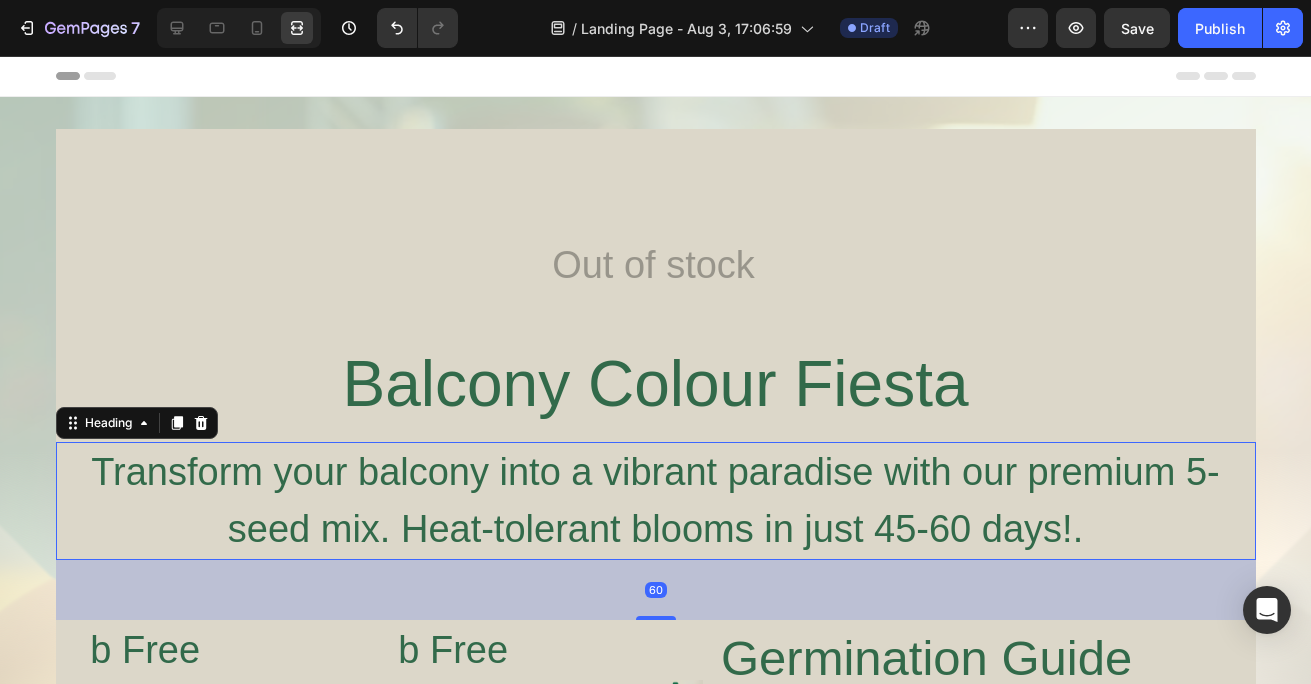 click on "Transform your balcony into a vibrant paradise with our premium 5-seed mix. Heat-tolerant blooms in just 45-60 days!." at bounding box center (656, 501) 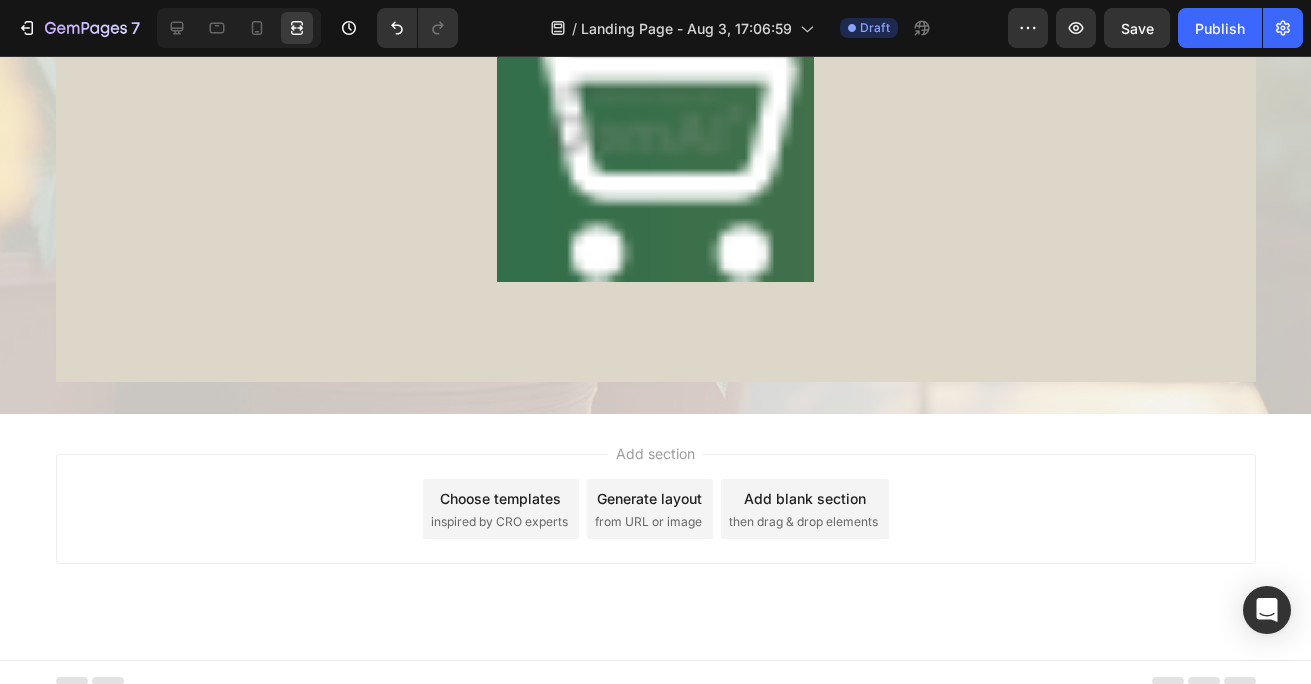 scroll, scrollTop: 965, scrollLeft: 0, axis: vertical 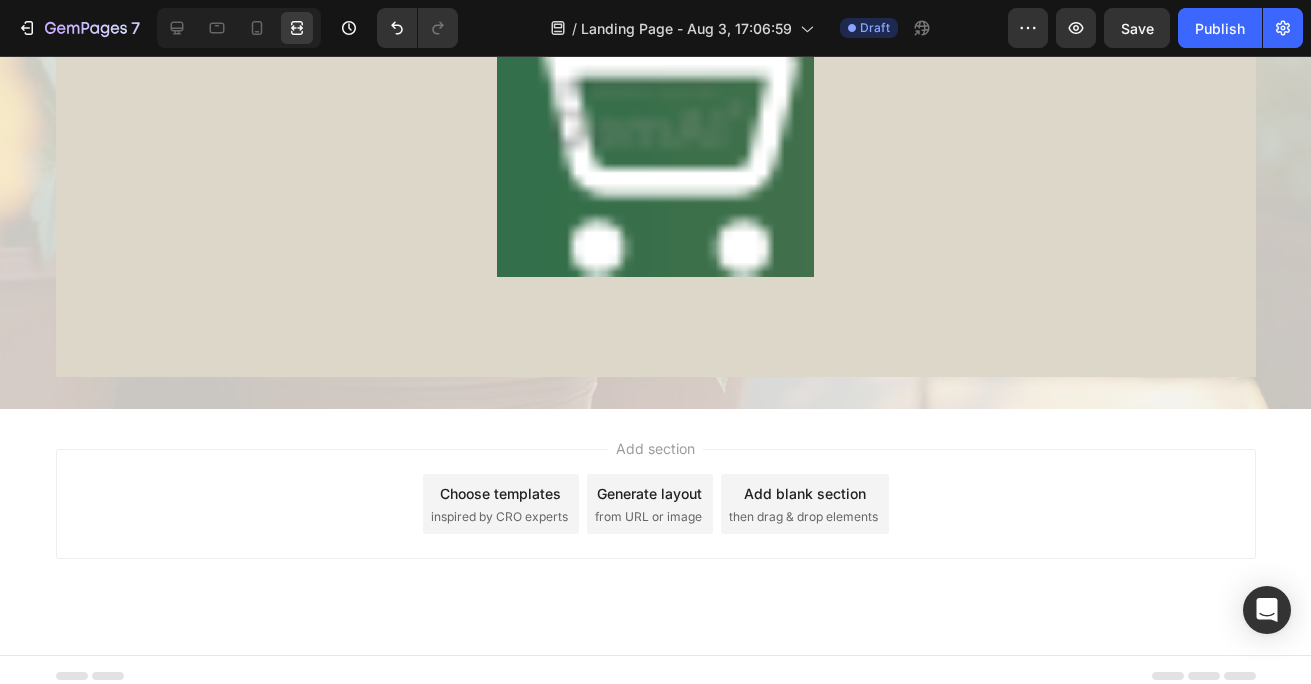 click on "from URL or image" at bounding box center (648, 517) 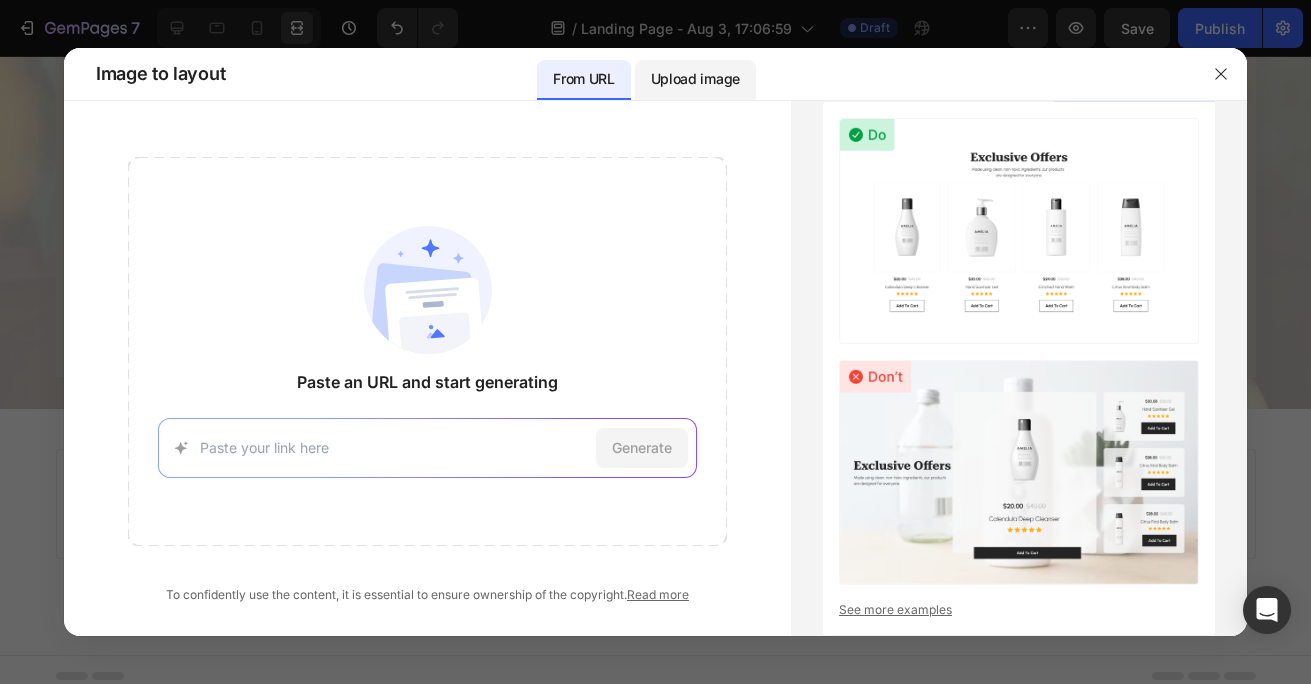 click on "Upload image" at bounding box center (695, 79) 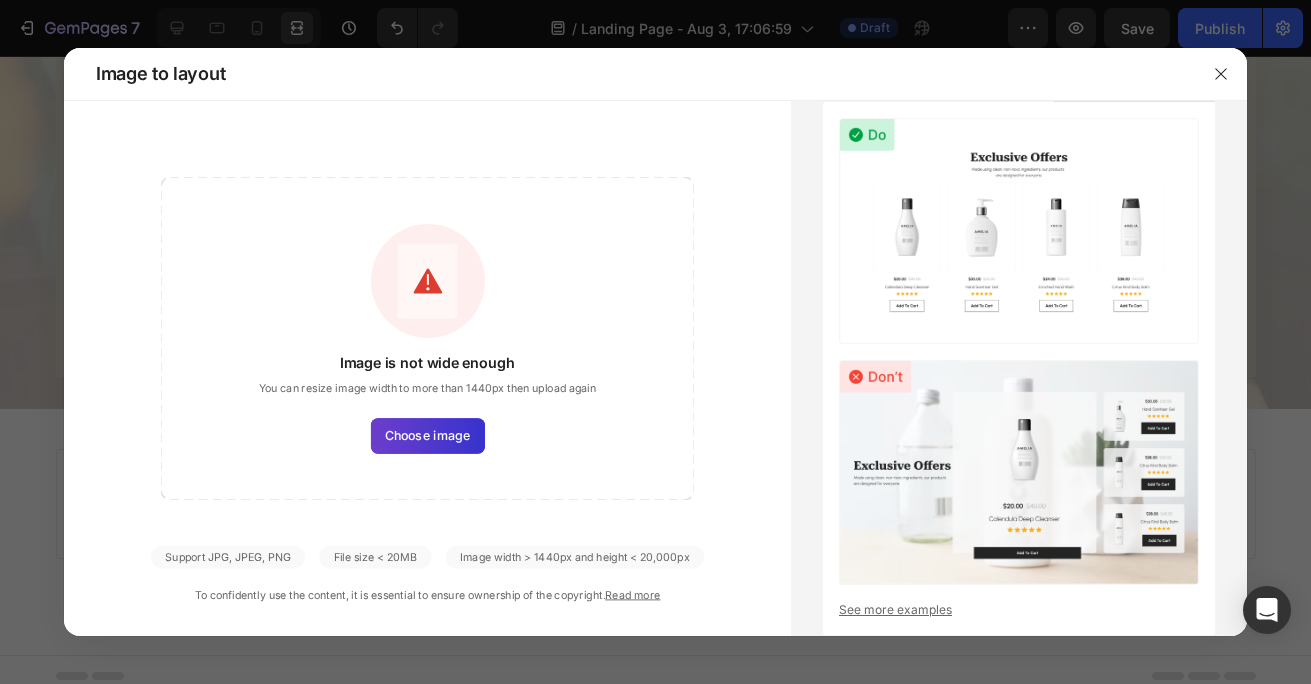 click on "Choose image" 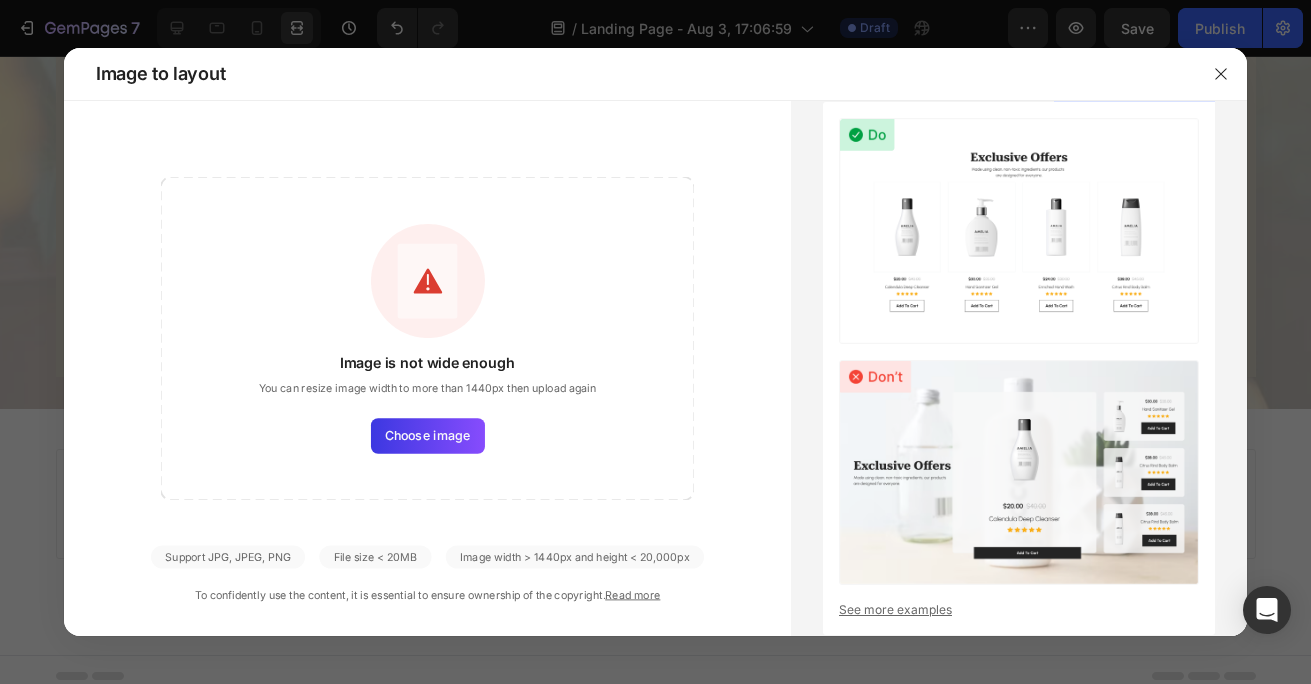 click on "Image is not wide enough You can resize image width to more than 1440px then upload again Choose image" 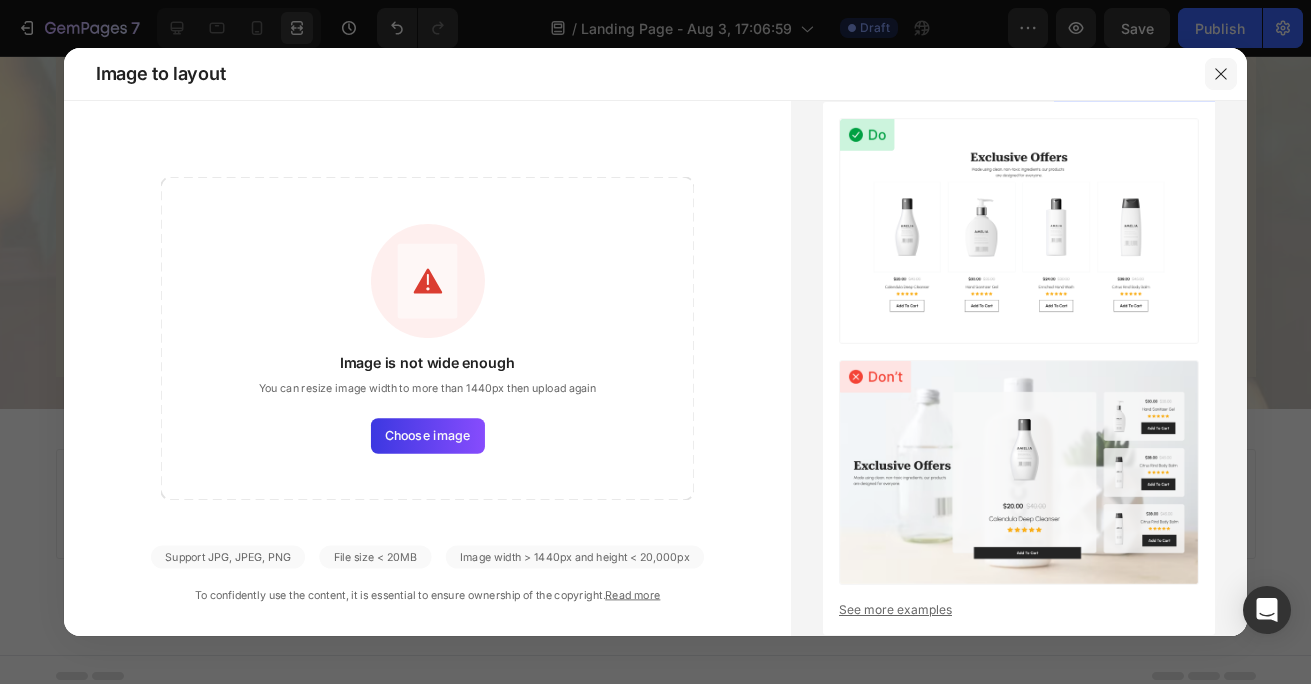 click at bounding box center (1221, 74) 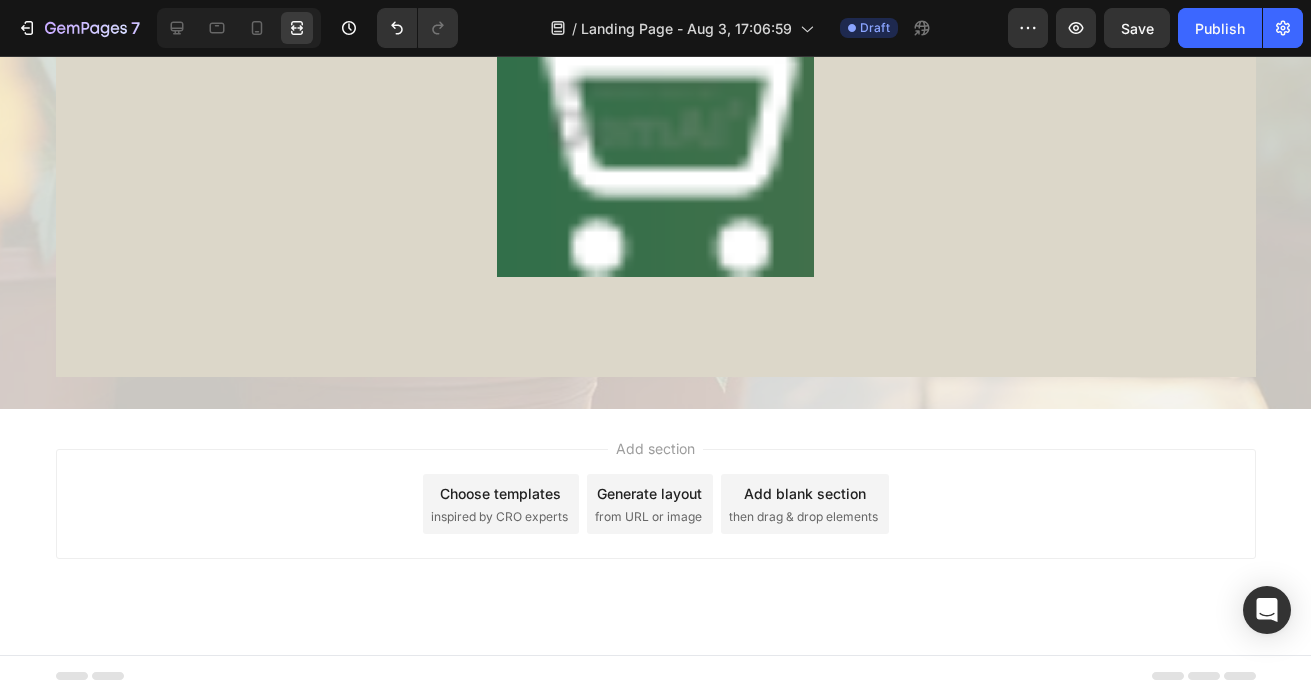 click on "from URL or image" at bounding box center [648, 517] 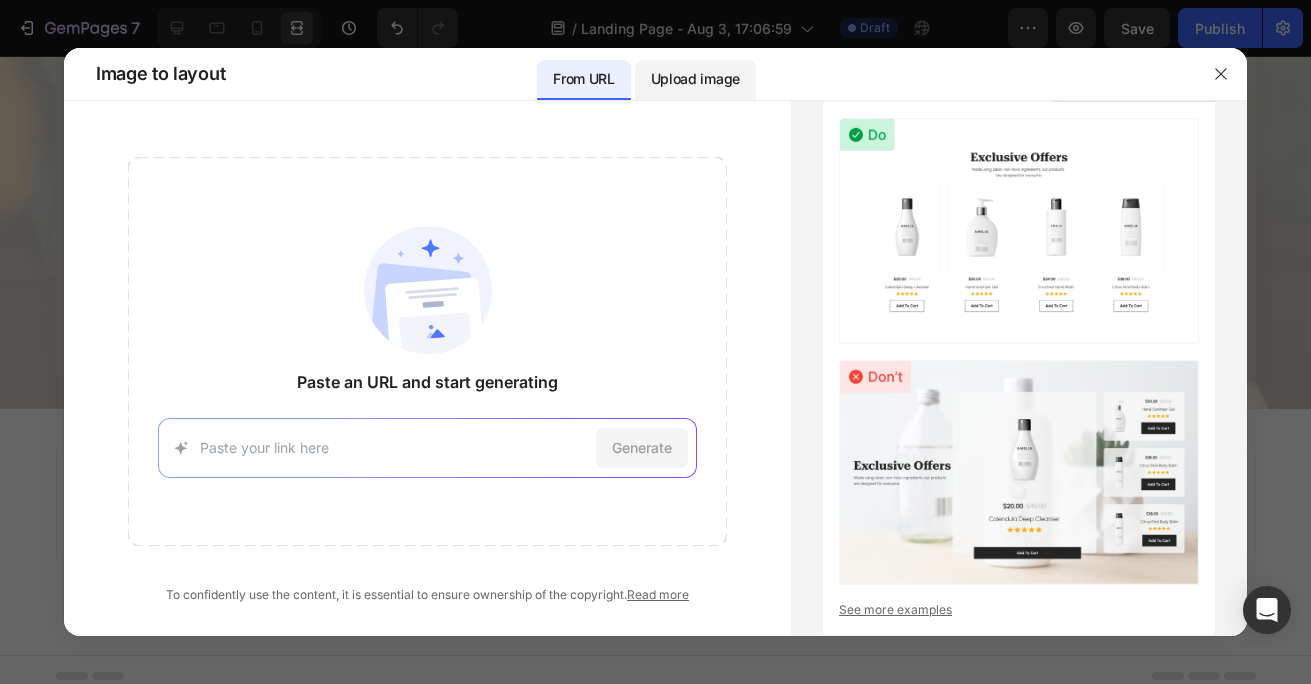 click on "Upload image" at bounding box center (695, 79) 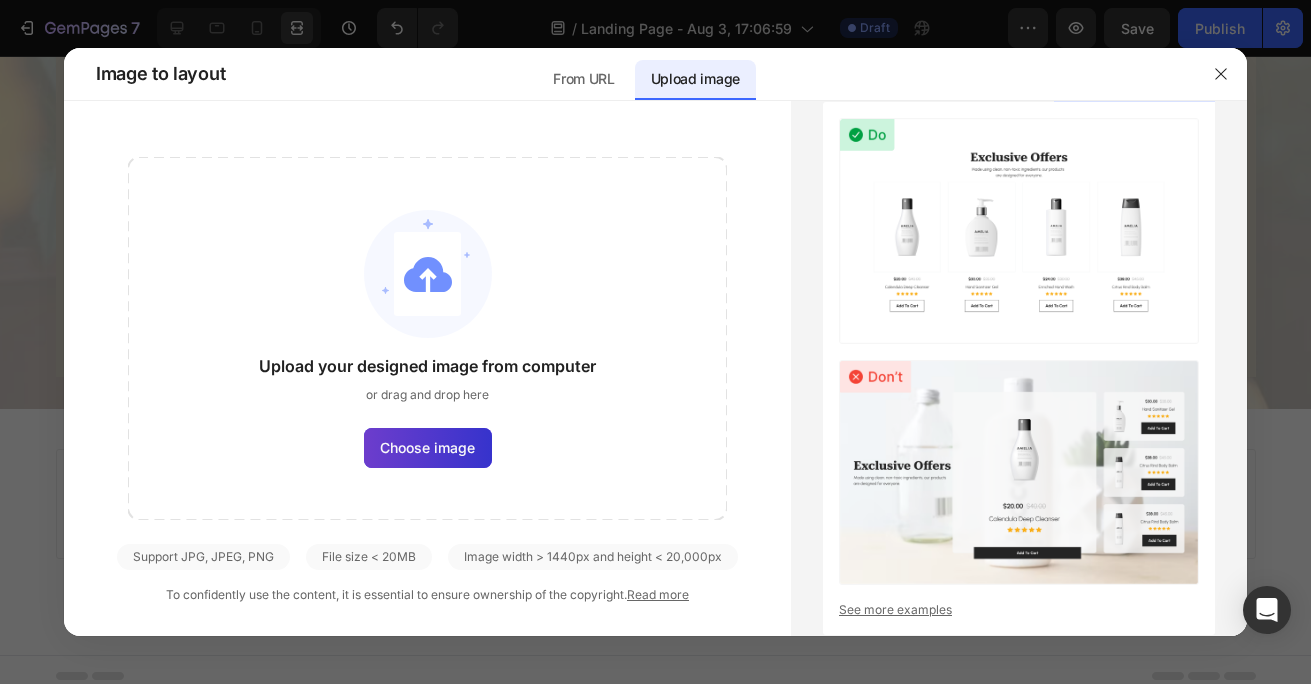 click on "Choose image" at bounding box center [427, 447] 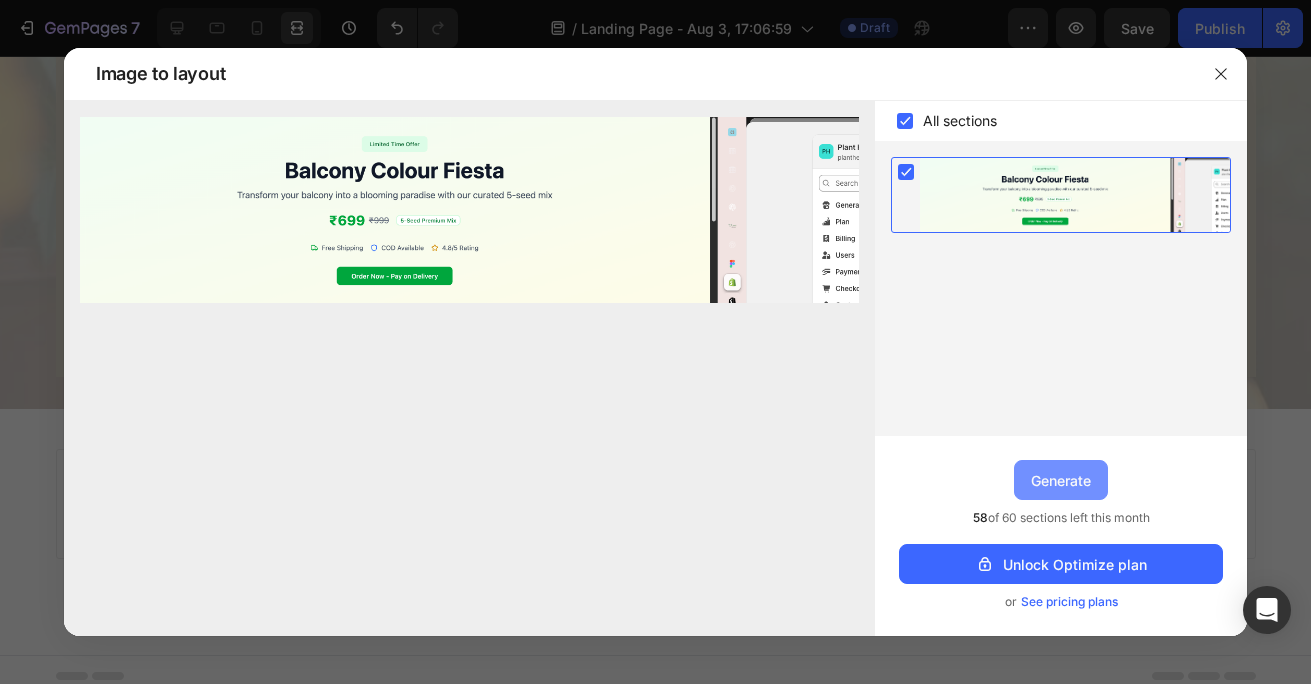 click on "Generate" at bounding box center (1061, 480) 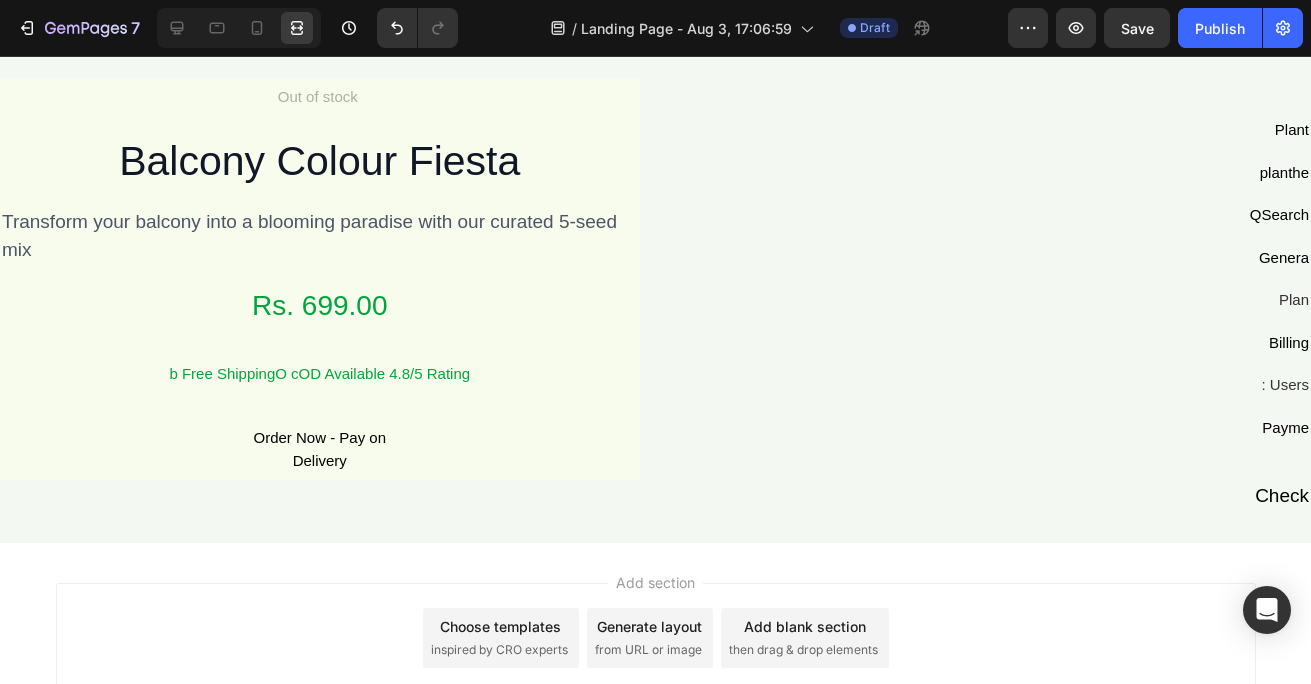 scroll, scrollTop: 1276, scrollLeft: 0, axis: vertical 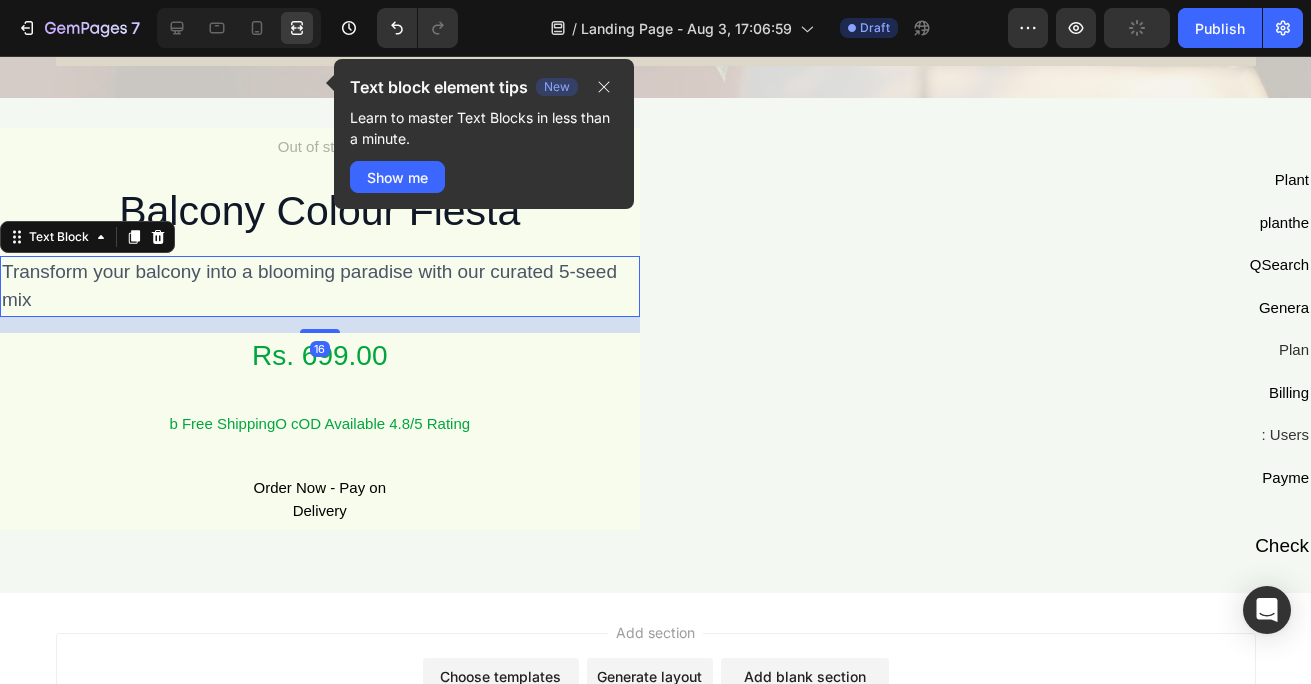click on "Transform your balcony into a blooming paradise with our curated 5-seed mix" at bounding box center (320, 286) 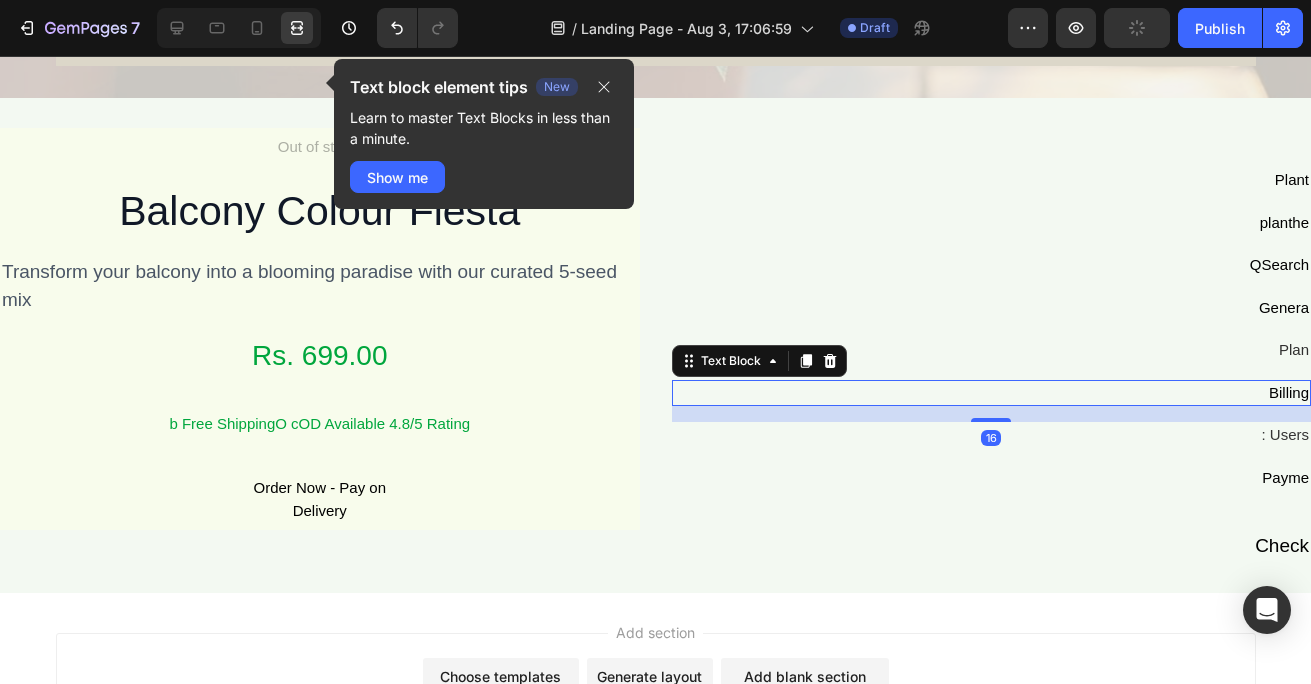 click on "Billing" at bounding box center [992, 393] 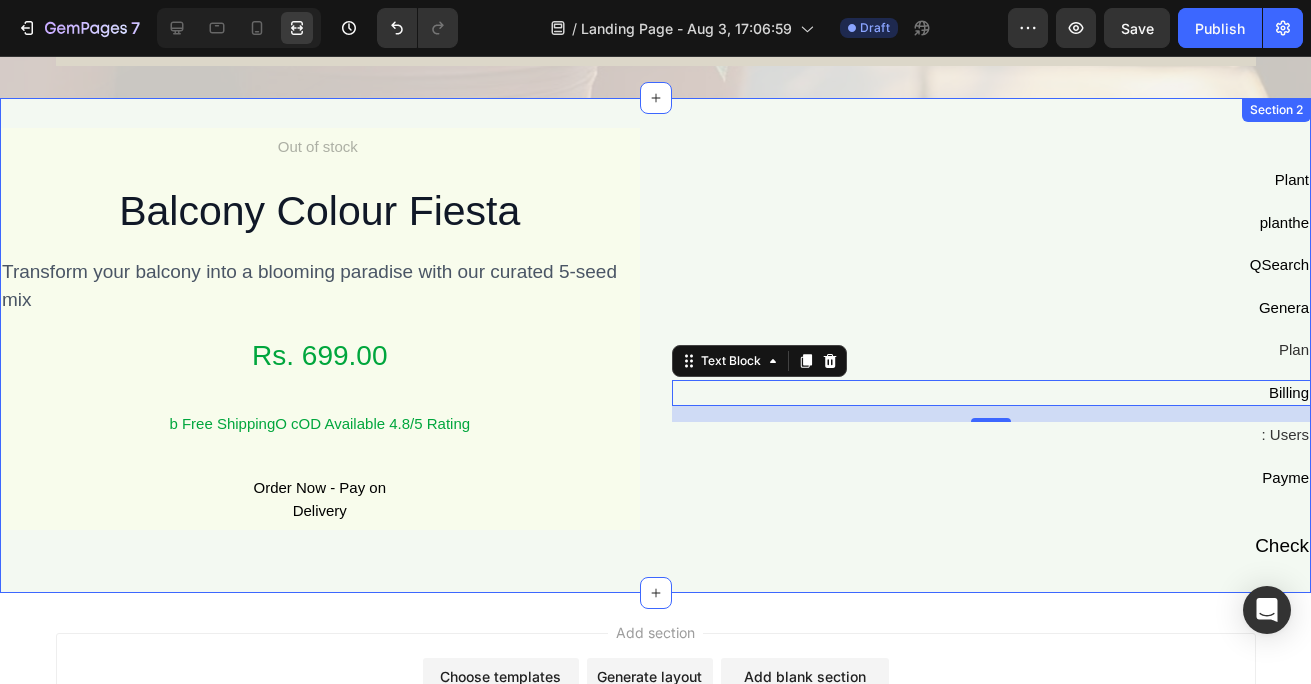 click on "Out of stock Add to Cart Balcony Colour Fiesta Heading Transform your balcony into a blooming paradise with our curated 5-seed mix Text Block Rs. 699.00 Product Price Product Price b Free ShippingO cOD Available 4.8/5 Rating Text Block Order Now - Pay on Delivery Button Row Product Plant Text Block planthe Text Block QSearch Text Block Genera Text Block Plan Text Block Billing Text Block   16 : Users Text Block Payme Text Block Row Row Check Text Block Row Section 2" at bounding box center (655, 345) 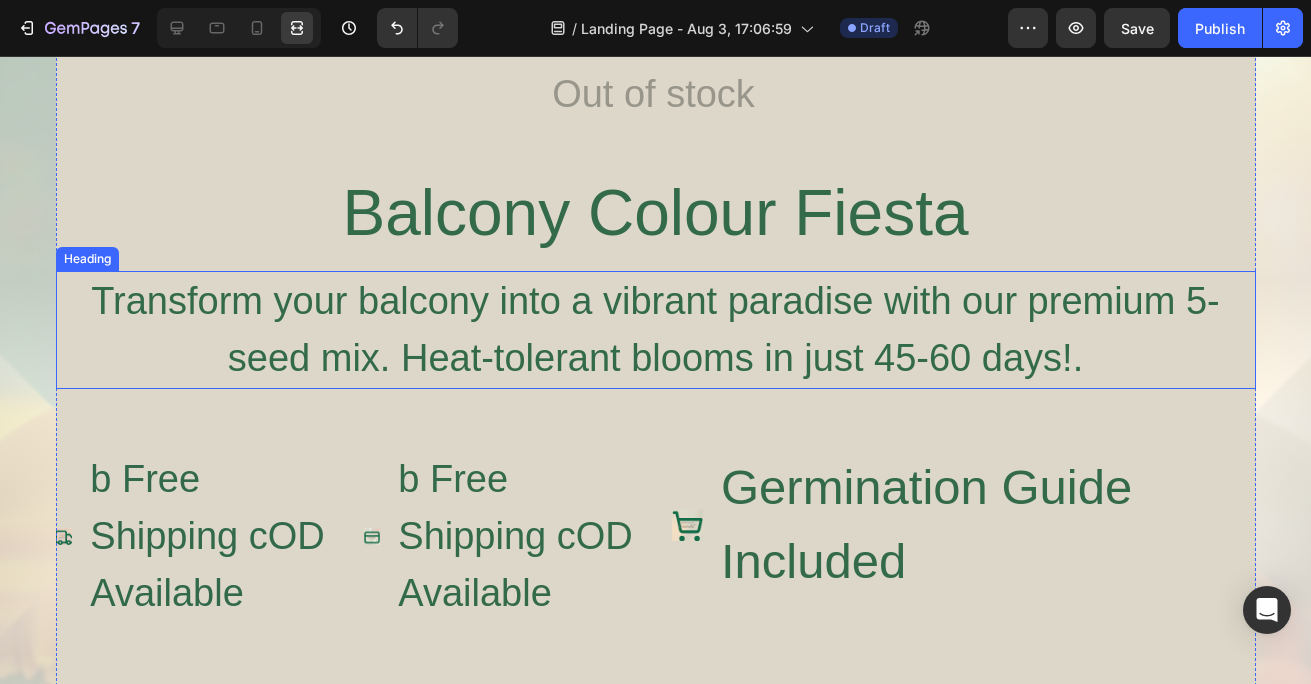 scroll, scrollTop: 0, scrollLeft: 0, axis: both 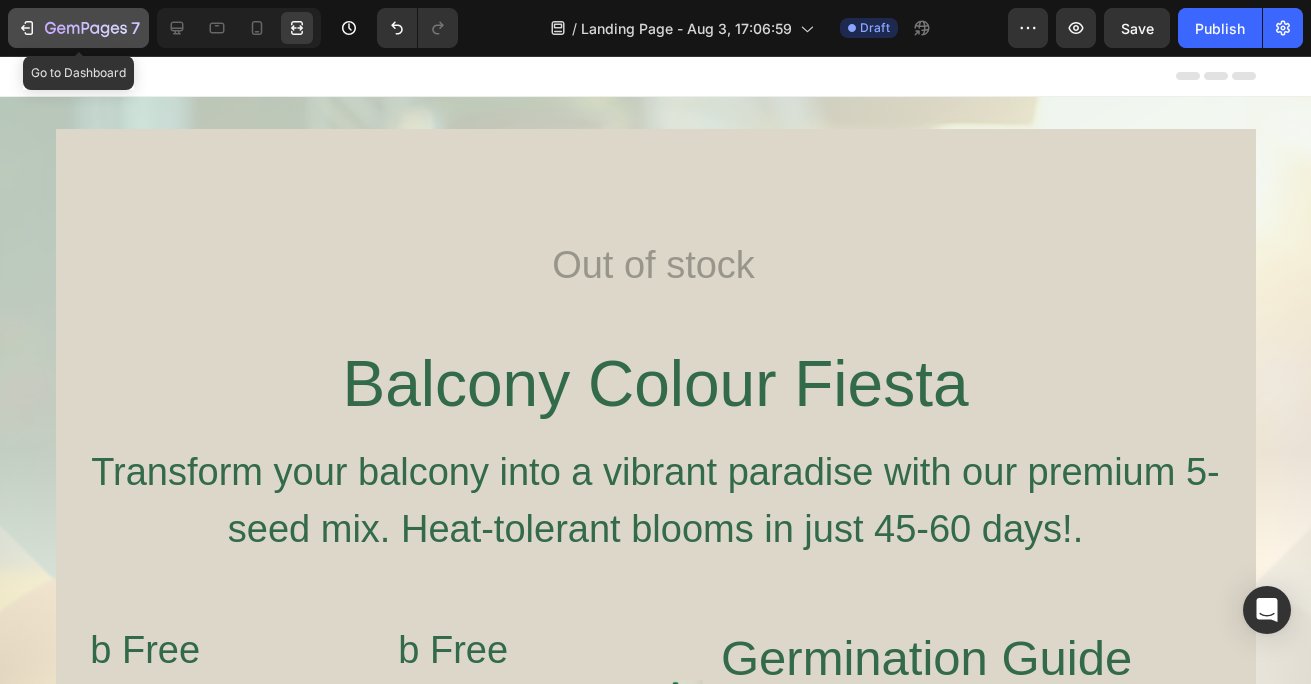 click on "7" 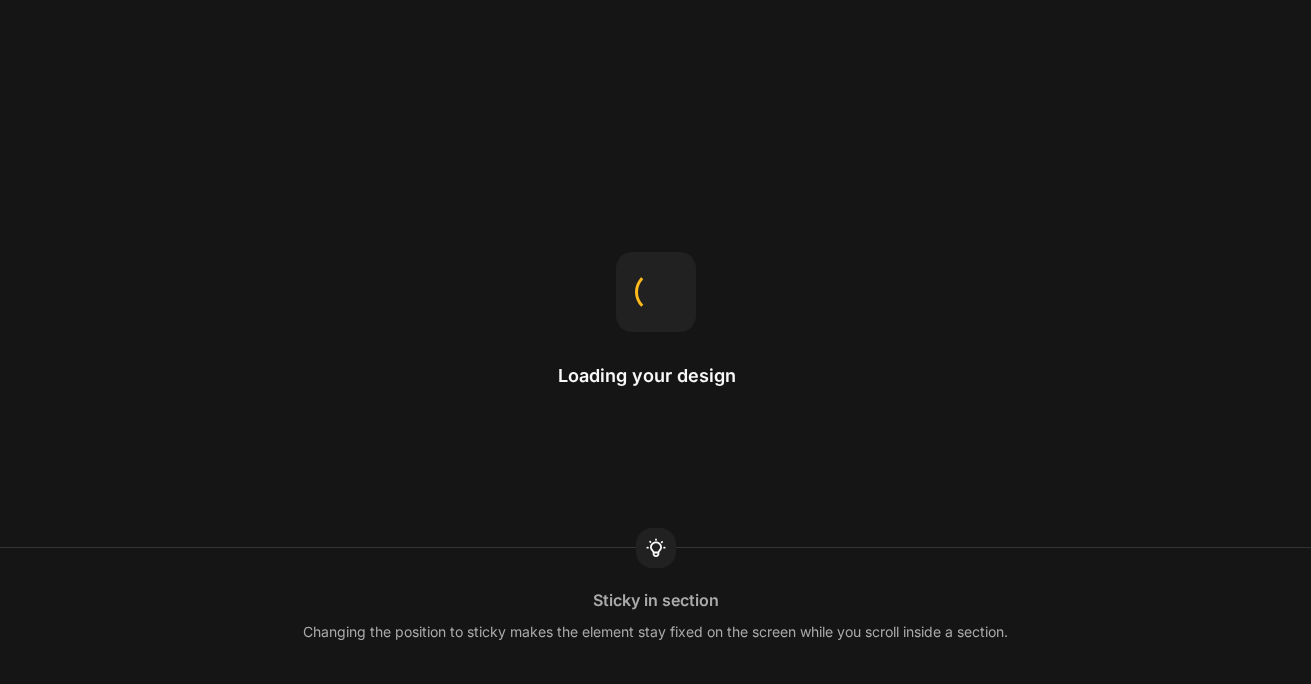 scroll, scrollTop: 0, scrollLeft: 0, axis: both 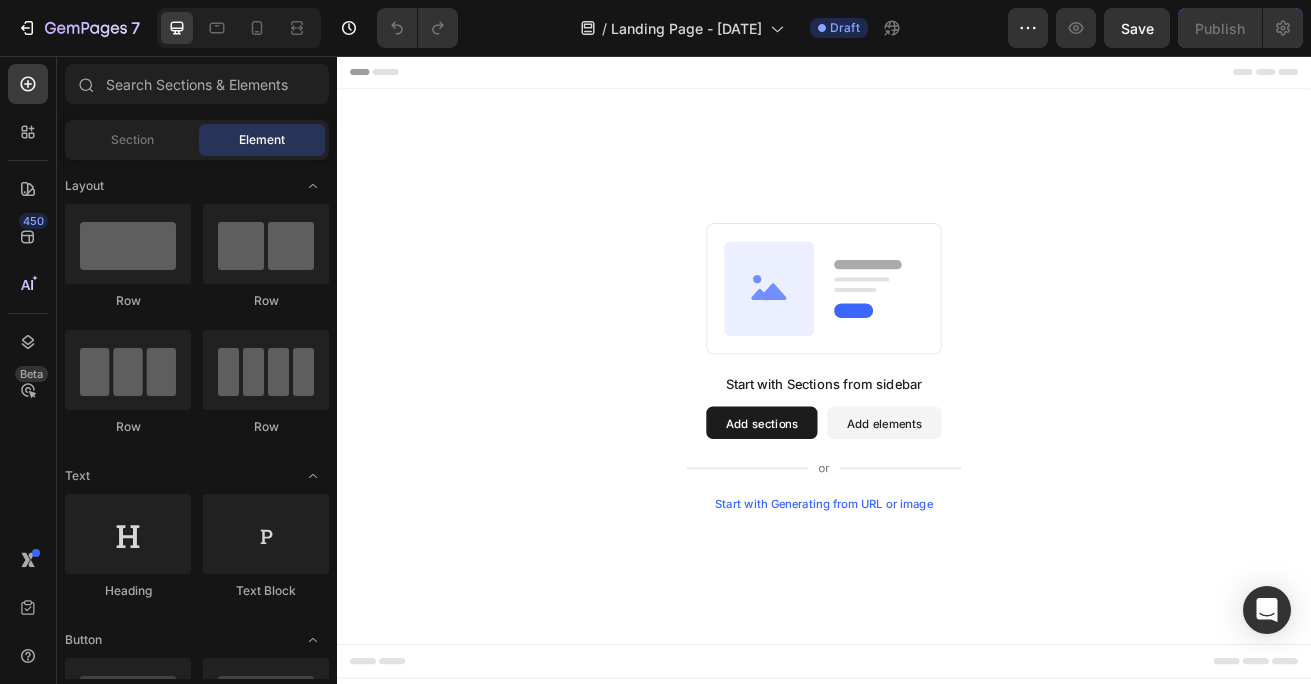 click on "Start with Sections from sidebar Add sections Add elements Start with Generating from URL or image" at bounding box center (937, 439) 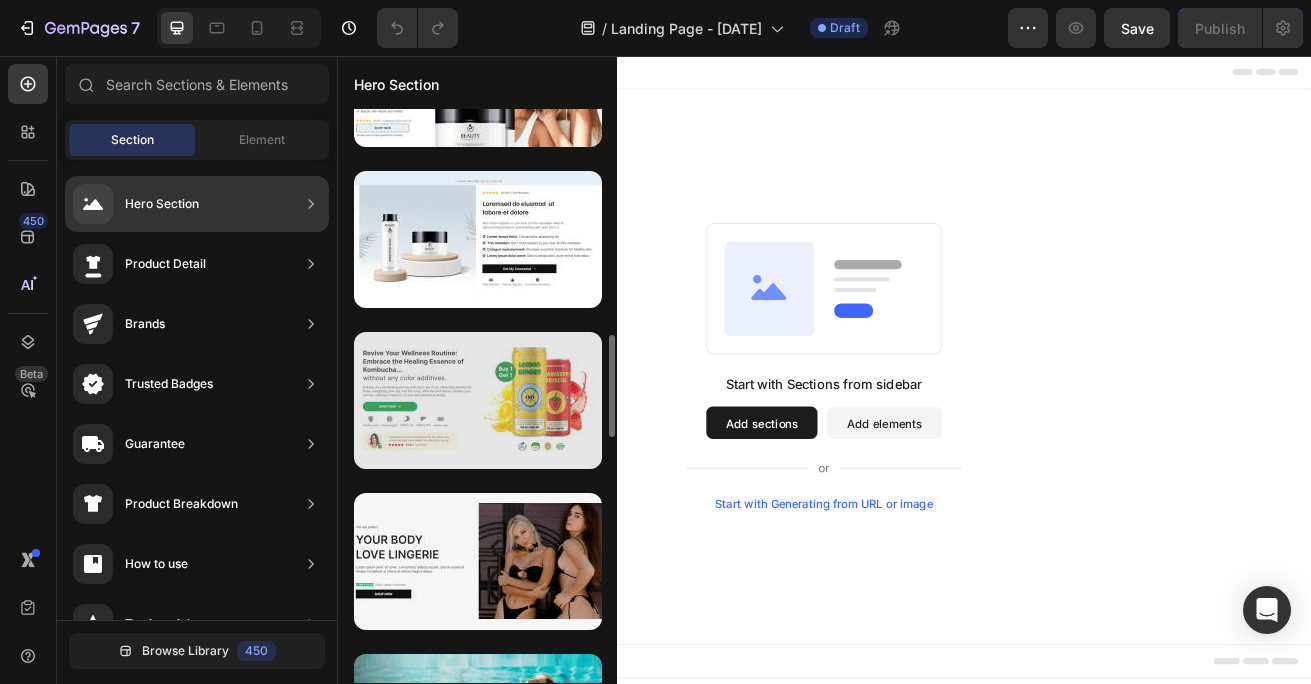 scroll, scrollTop: 1238, scrollLeft: 0, axis: vertical 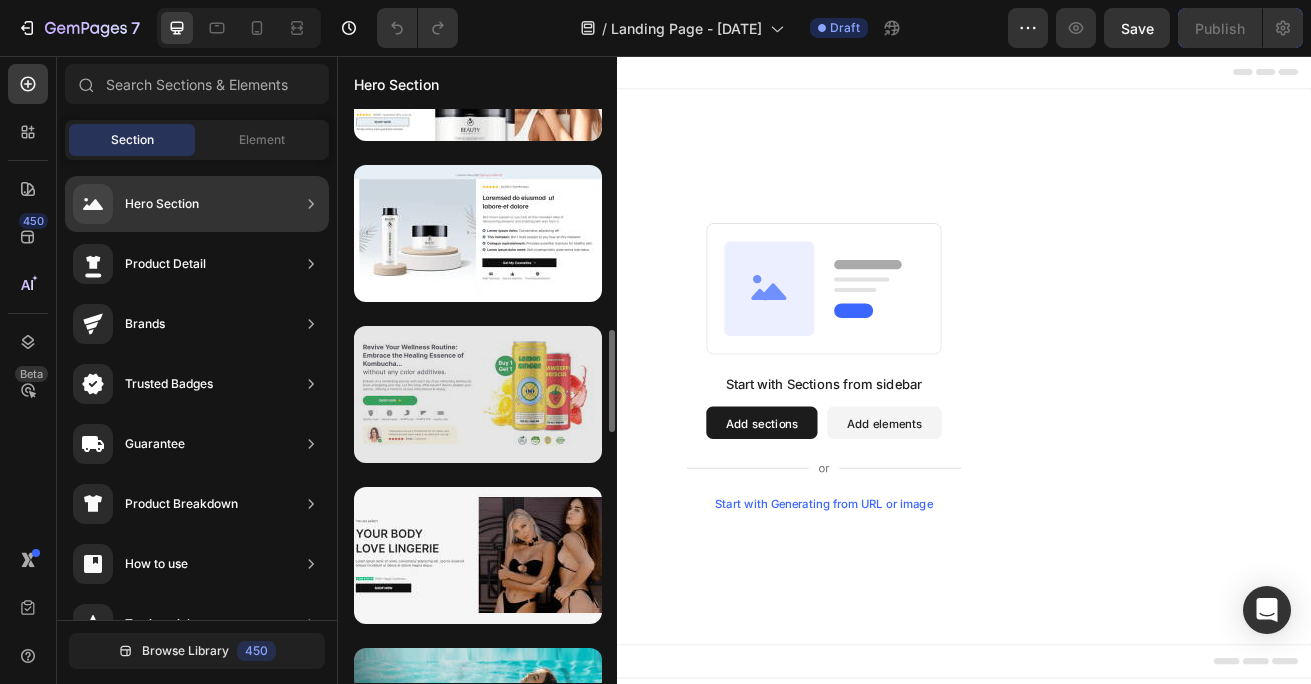 click at bounding box center [478, 394] 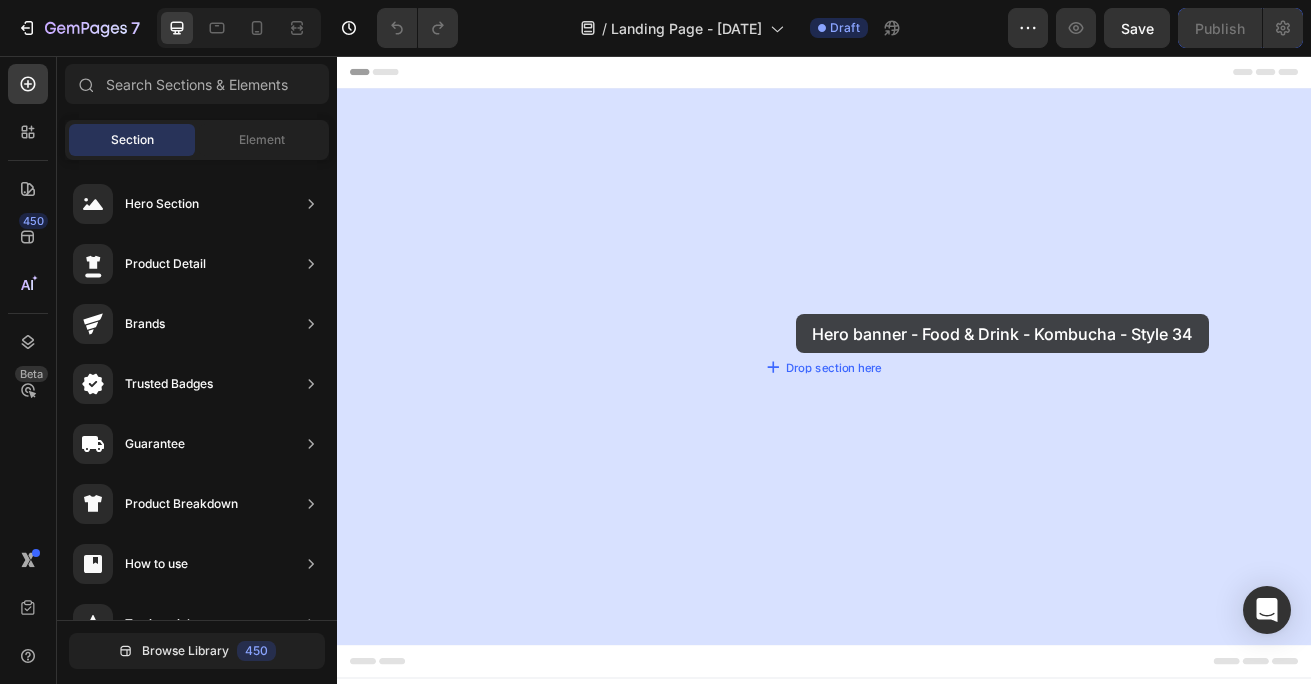 drag, startPoint x: 868, startPoint y: 446, endPoint x: 829, endPoint y: 369, distance: 86.313385 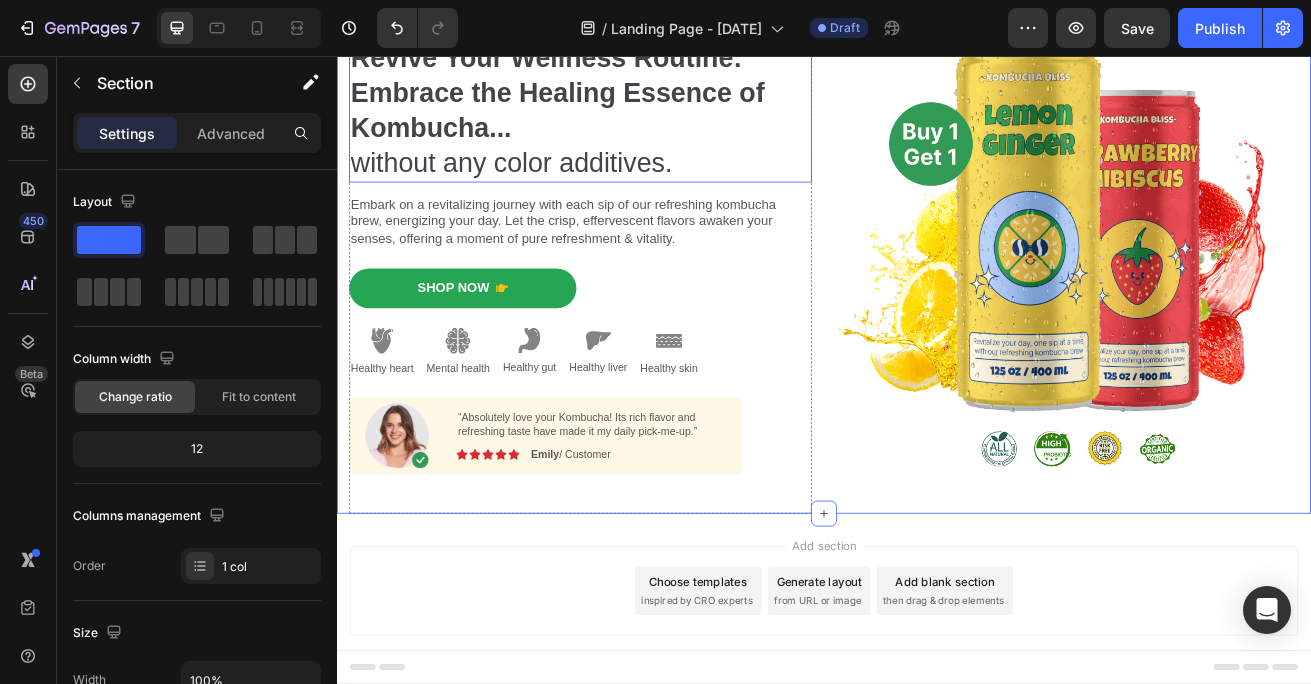 scroll, scrollTop: 0, scrollLeft: 0, axis: both 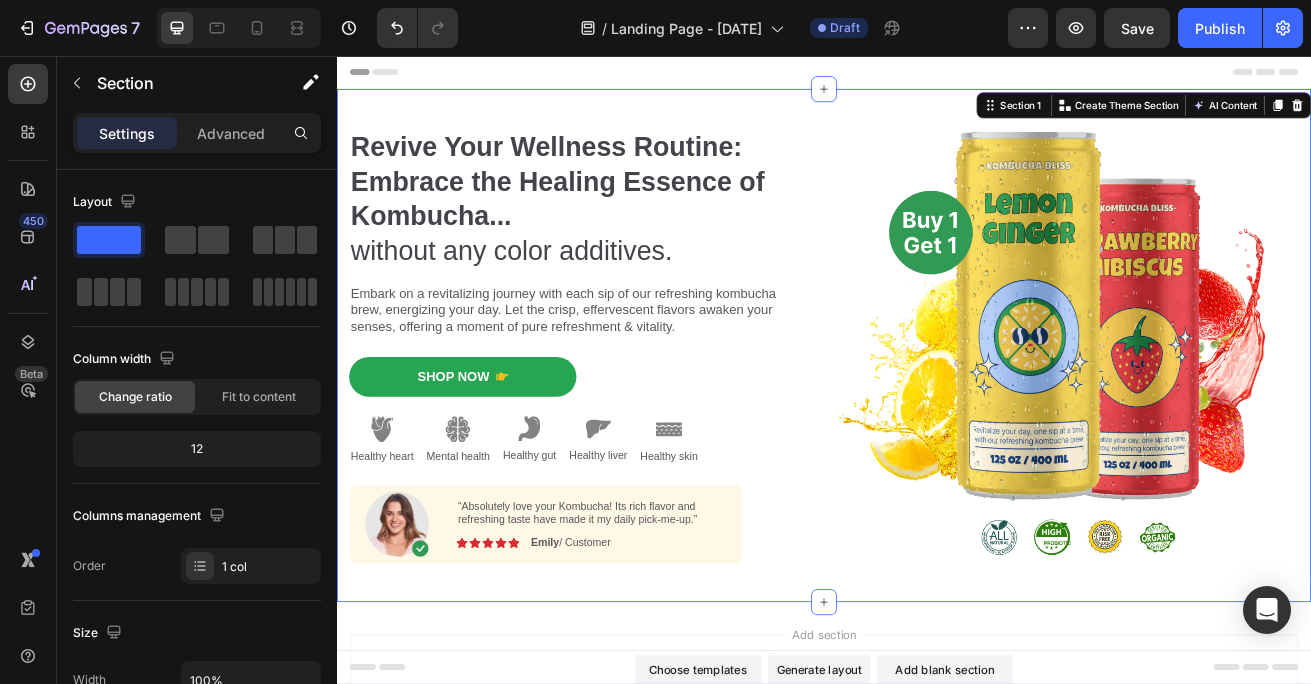 click on "Revive Your Wellness Routine: Embrace the Healing Essence of Kombucha..." at bounding box center [609, 210] 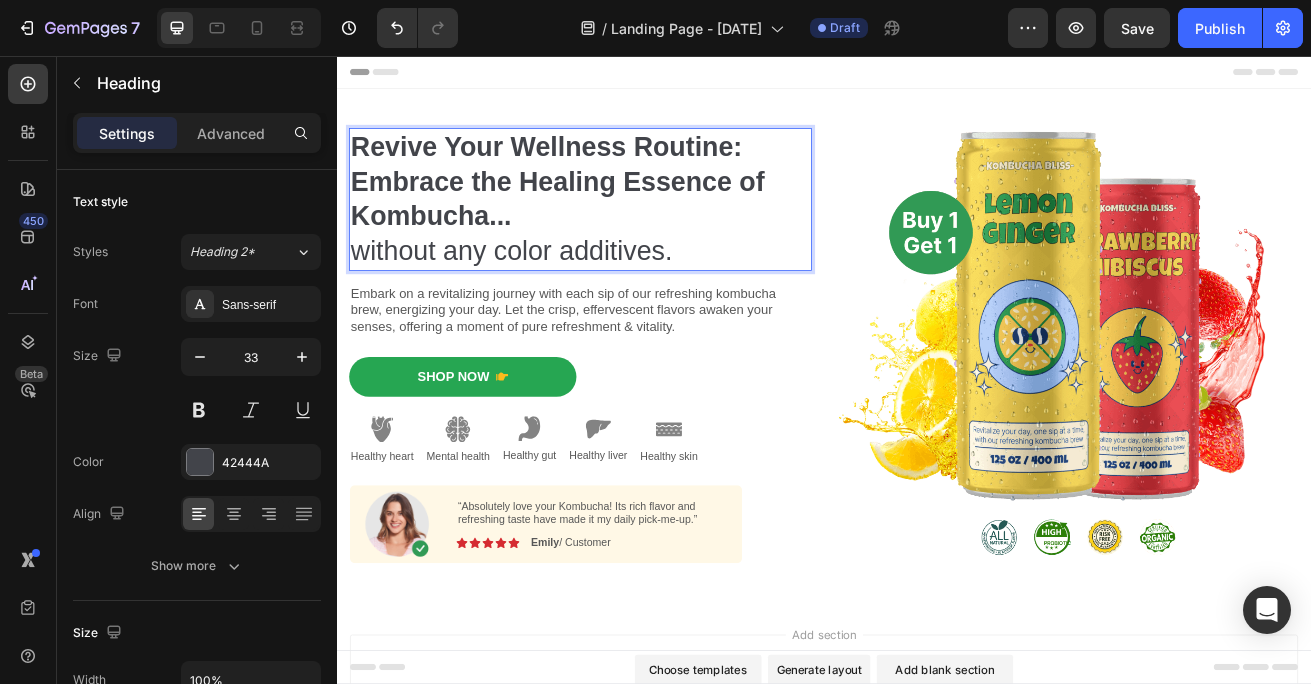 click on "Revive Your Wellness Routine: Embrace the Healing Essence of Kombucha..." at bounding box center (609, 210) 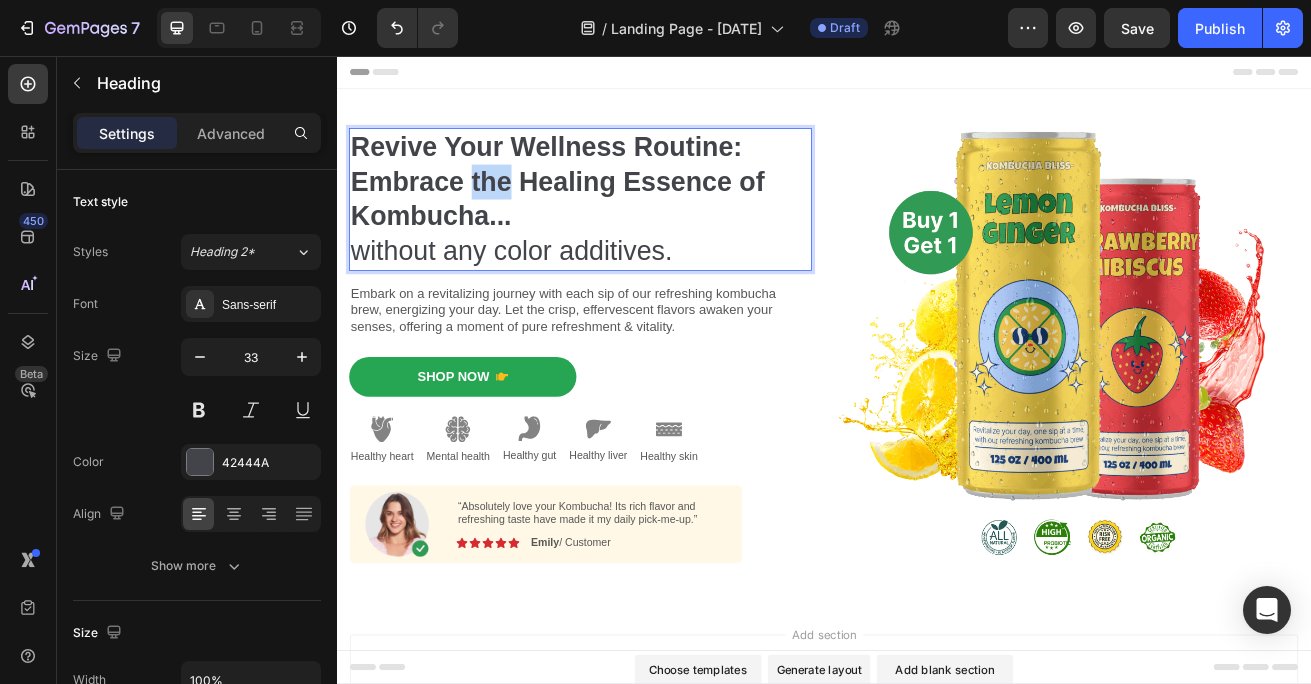 click on "Revive Your Wellness Routine: Embrace the Healing Essence of Kombucha..." at bounding box center (609, 210) 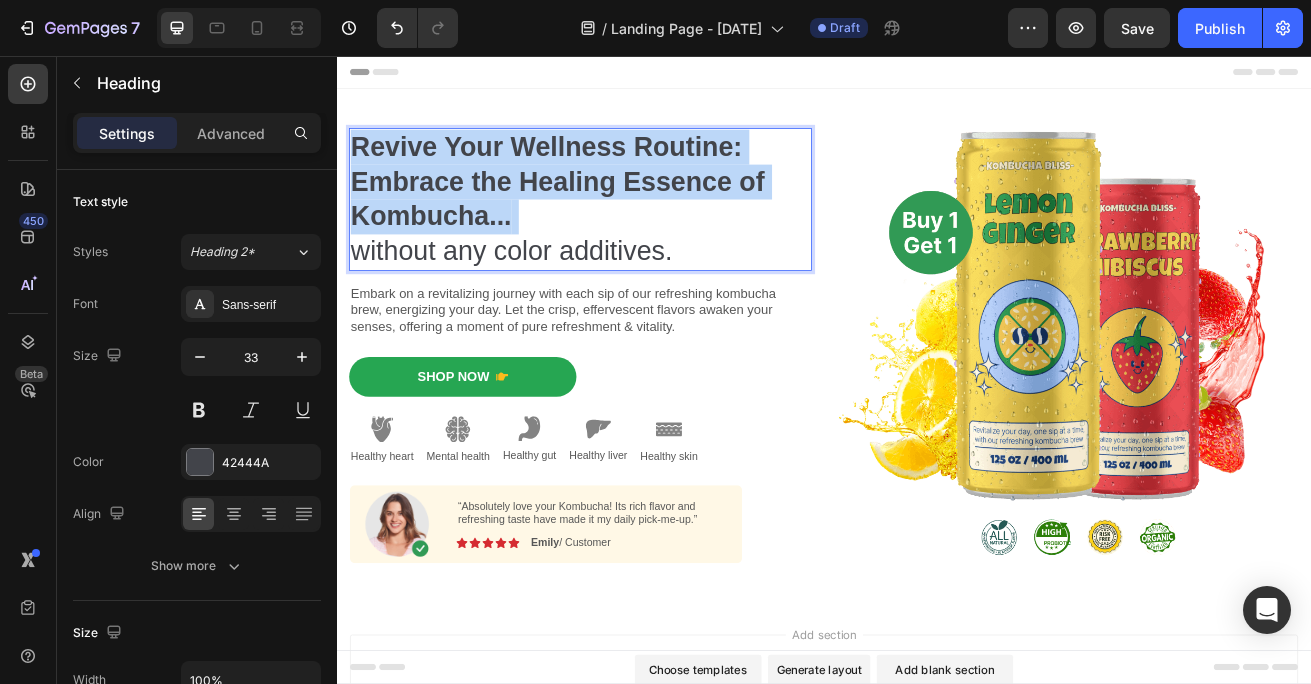 click on "Revive Your Wellness Routine: Embrace the Healing Essence of Kombucha..." at bounding box center (609, 210) 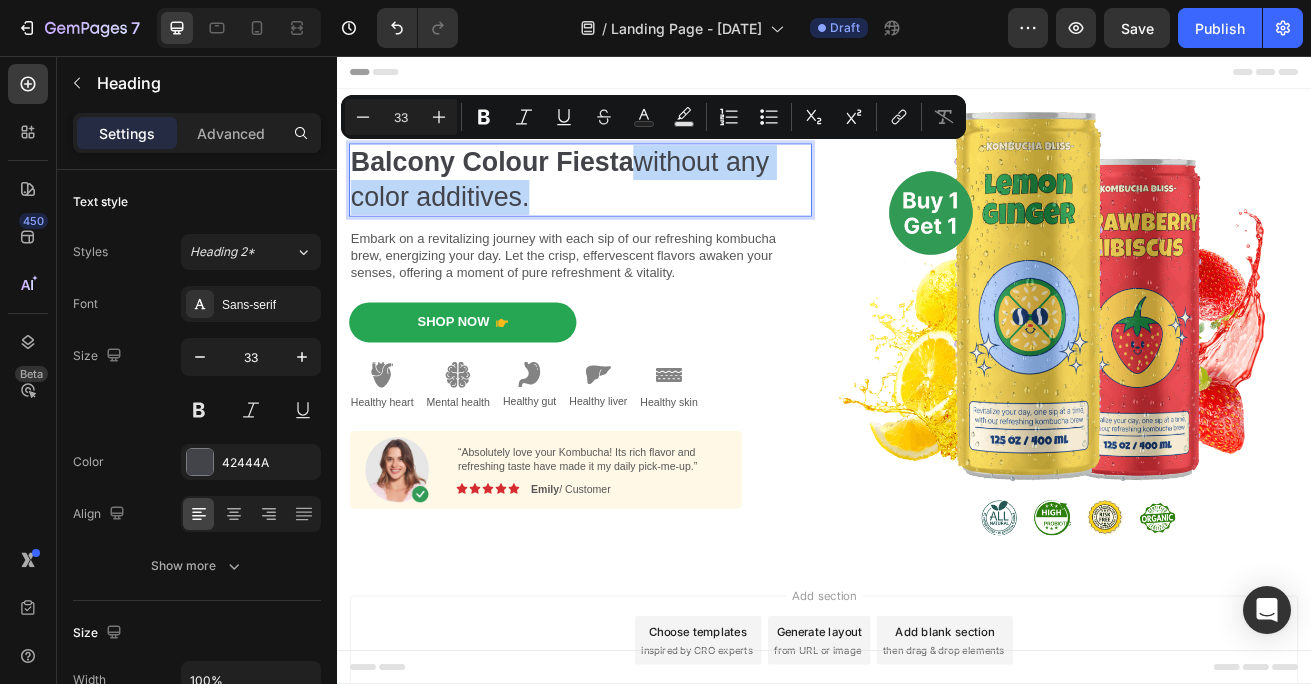 drag, startPoint x: 709, startPoint y: 187, endPoint x: 641, endPoint y: 245, distance: 89.37561 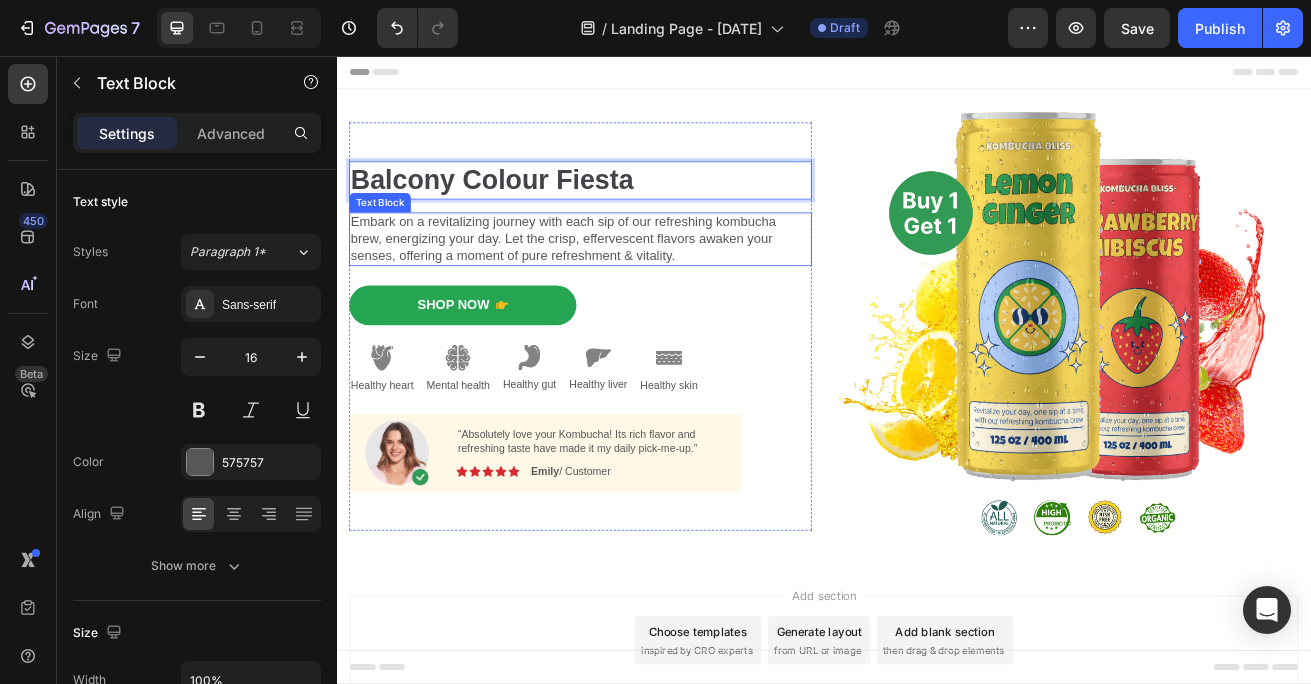 click on "Embark on a revitalizing journey with each sip of our refreshing kombucha brew, energizing your day. Let the crisp, effervescent flavors awaken your senses, offering a moment of pure refreshment & vitality." at bounding box center [637, 282] 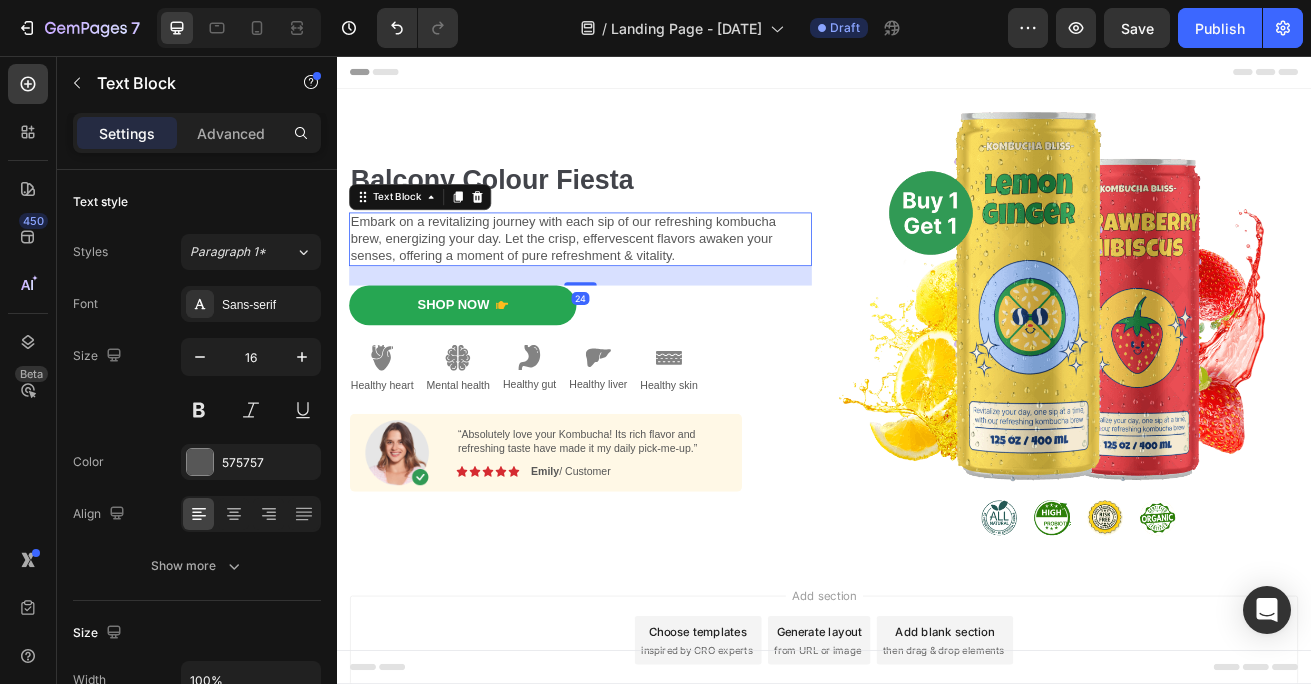click on "Embark on a revitalizing journey with each sip of our refreshing kombucha brew, energizing your day. Let the crisp, effervescent flavors awaken your senses, offering a moment of pure refreshment & vitality." at bounding box center (637, 282) 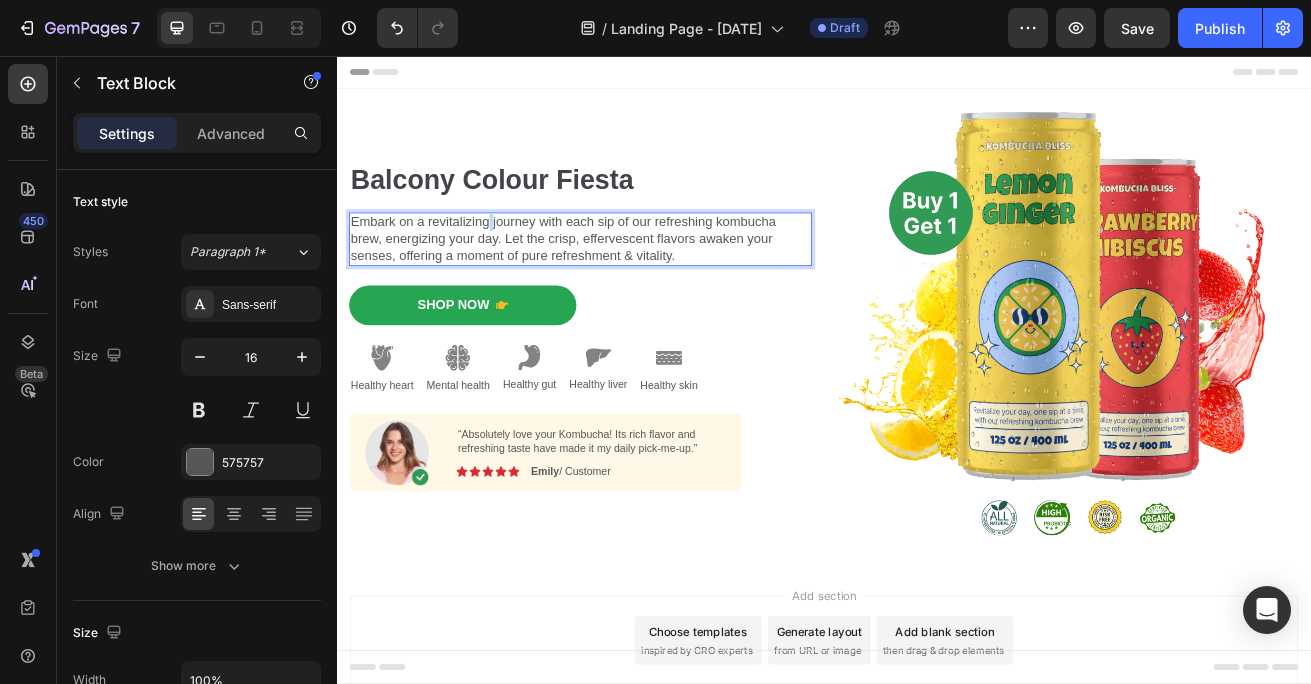 click on "Embark on a revitalizing journey with each sip of our refreshing kombucha brew, energizing your day. Let the crisp, effervescent flavors awaken your senses, offering a moment of pure refreshment & vitality." at bounding box center (637, 282) 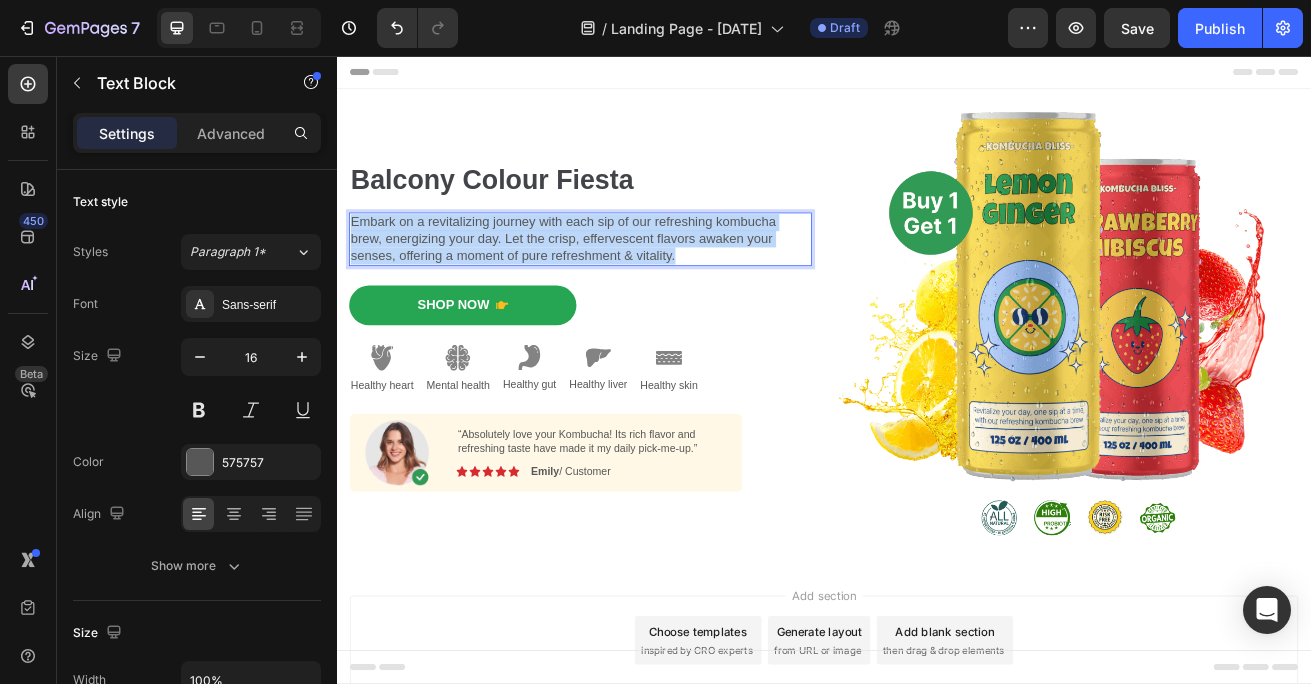 click on "Embark on a revitalizing journey with each sip of our refreshing kombucha brew, energizing your day. Let the crisp, effervescent flavors awaken your senses, offering a moment of pure refreshment & vitality." at bounding box center [637, 282] 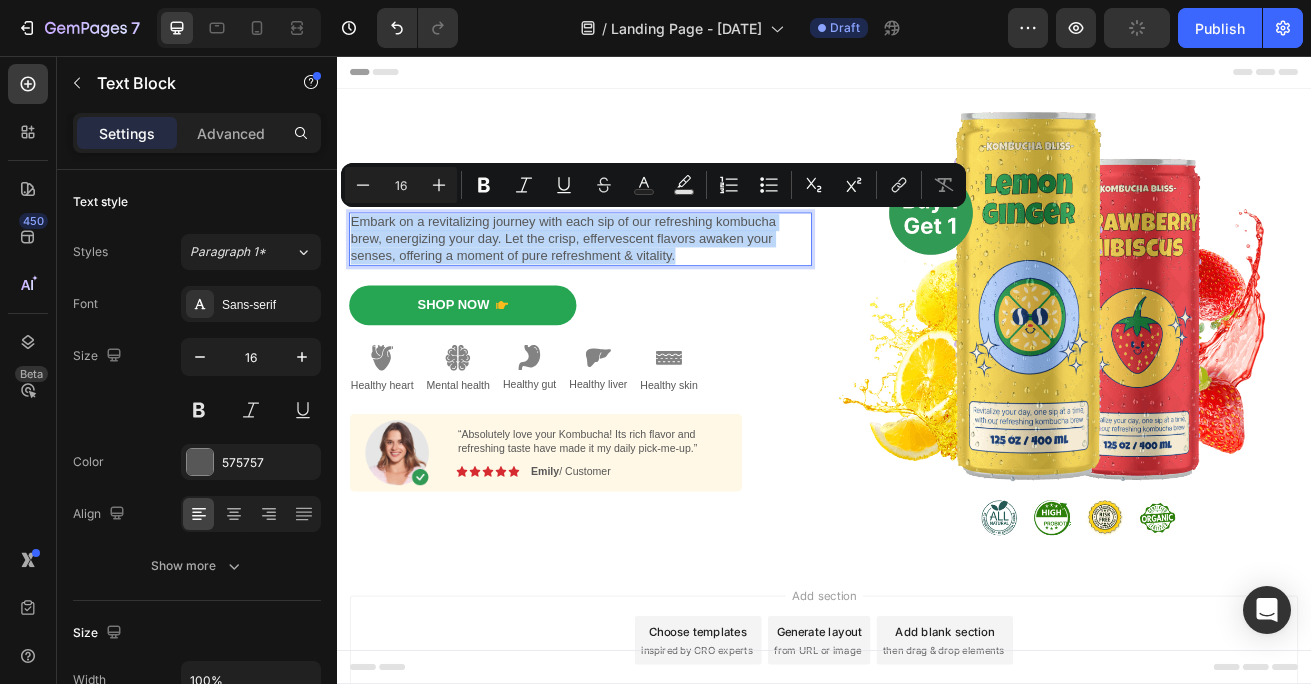 click on "Embark on a revitalizing journey with each sip of our refreshing kombucha brew, energizing your day. Let the crisp, effervescent flavors awaken your senses, offering a moment of pure refreshment & vitality." at bounding box center (637, 282) 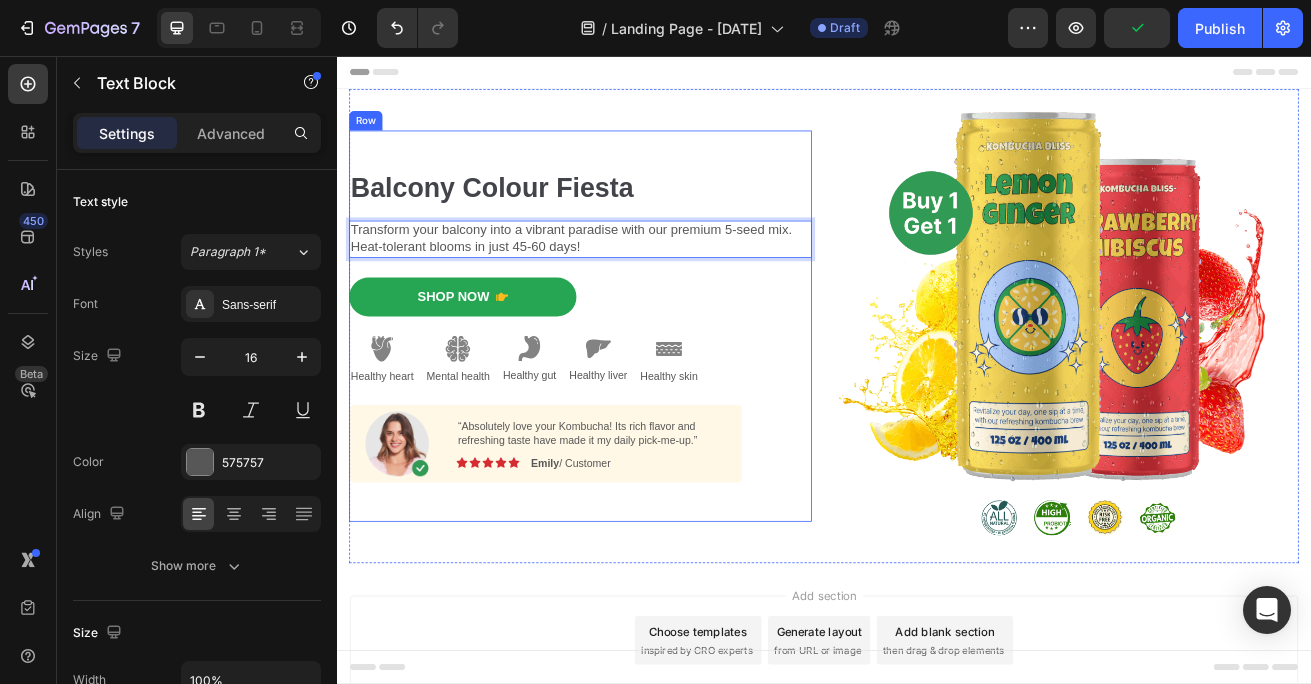 click on "Shop Now   Button" at bounding box center (637, 353) 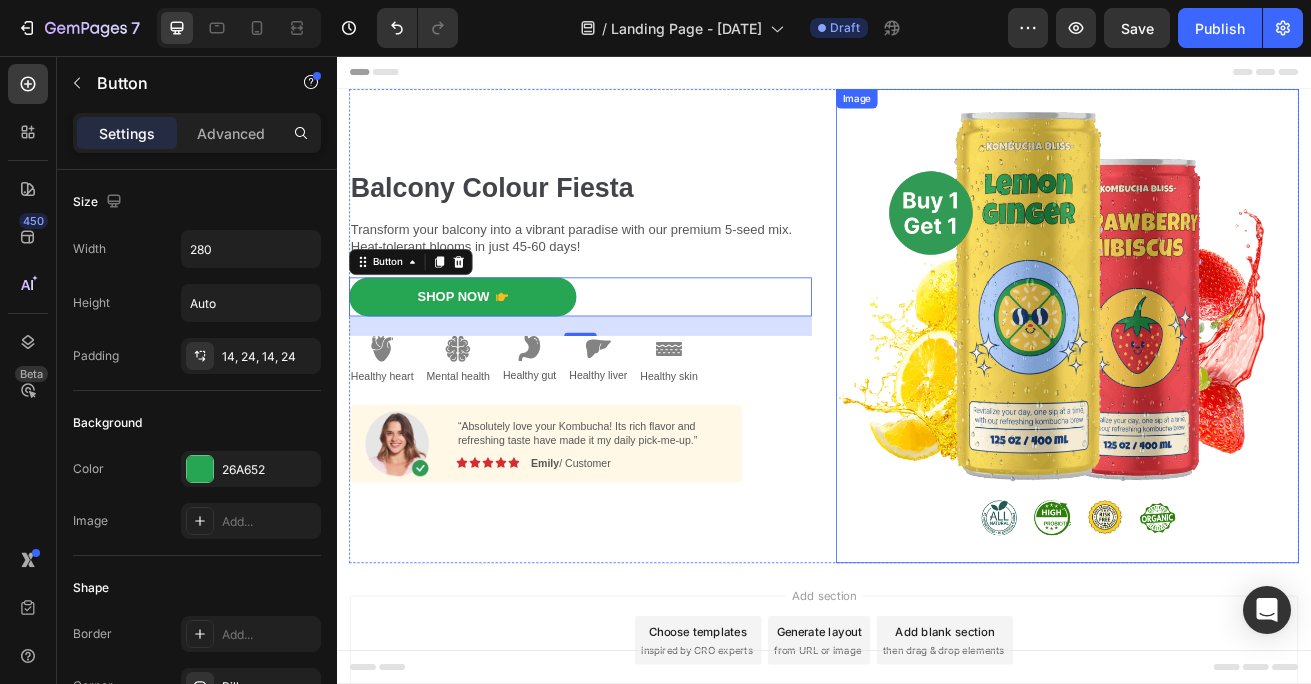 click at bounding box center (1237, 389) 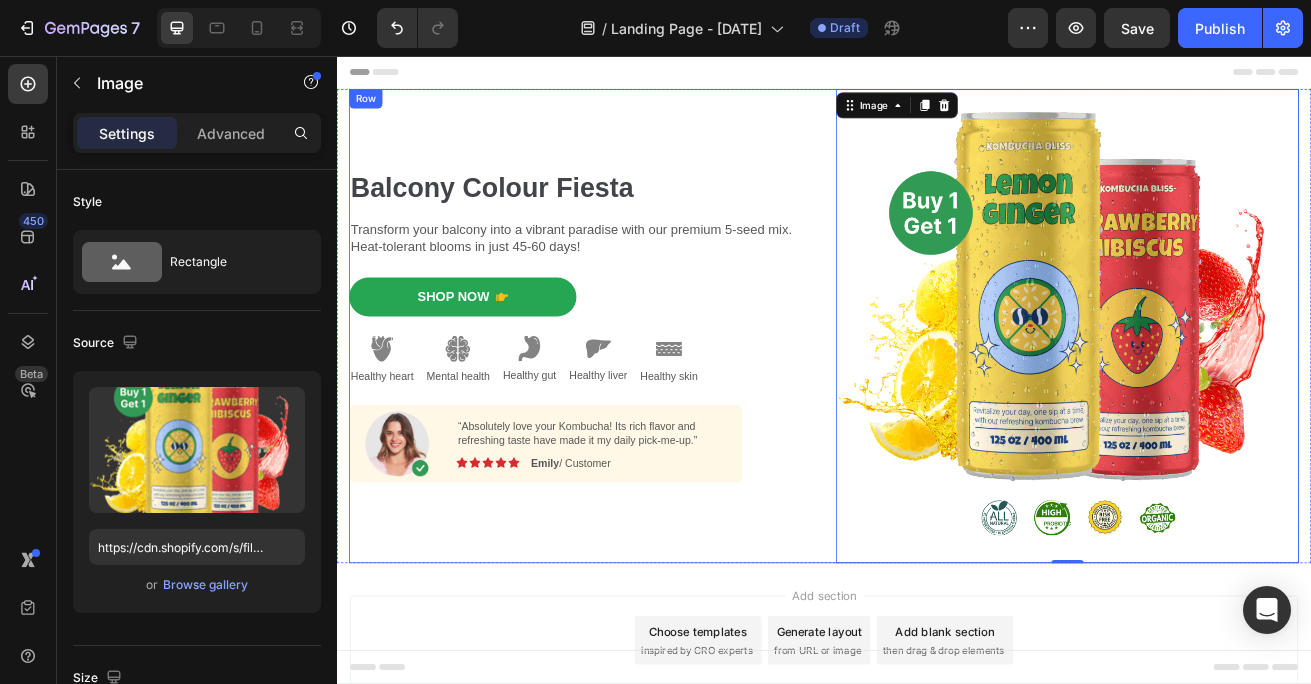 click on "⁠⁠⁠⁠⁠⁠⁠ Balcony Colour Fiesta Heading Transform your balcony into a vibrant paradise with our premium 5-seed mix. Heat-tolerant blooms in just 45-60 days! Text Block
Shop Now   Button Image Healthy heart Text Block Image Mental health Text Block Image Healthy gut Text Block Image Healthy liver Text Block Image Healthy skin Text Block Row Image “Absolutely love your Kombucha! Its rich flavor and refreshing taste have made it my daily pick-me-up.” Text Block Image Icon Icon Icon Icon Icon Icon List Emily  / Customer Text Block Row Row Shop Now   👉    Button Row" at bounding box center [637, 389] 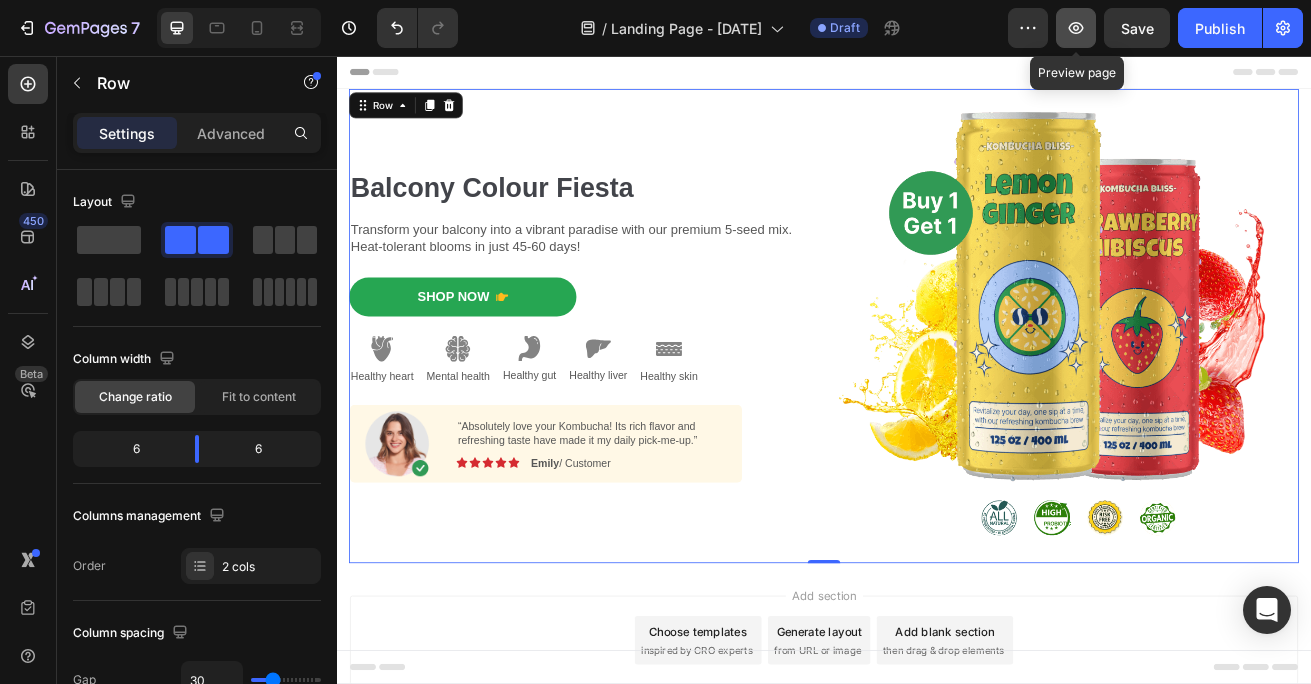 click 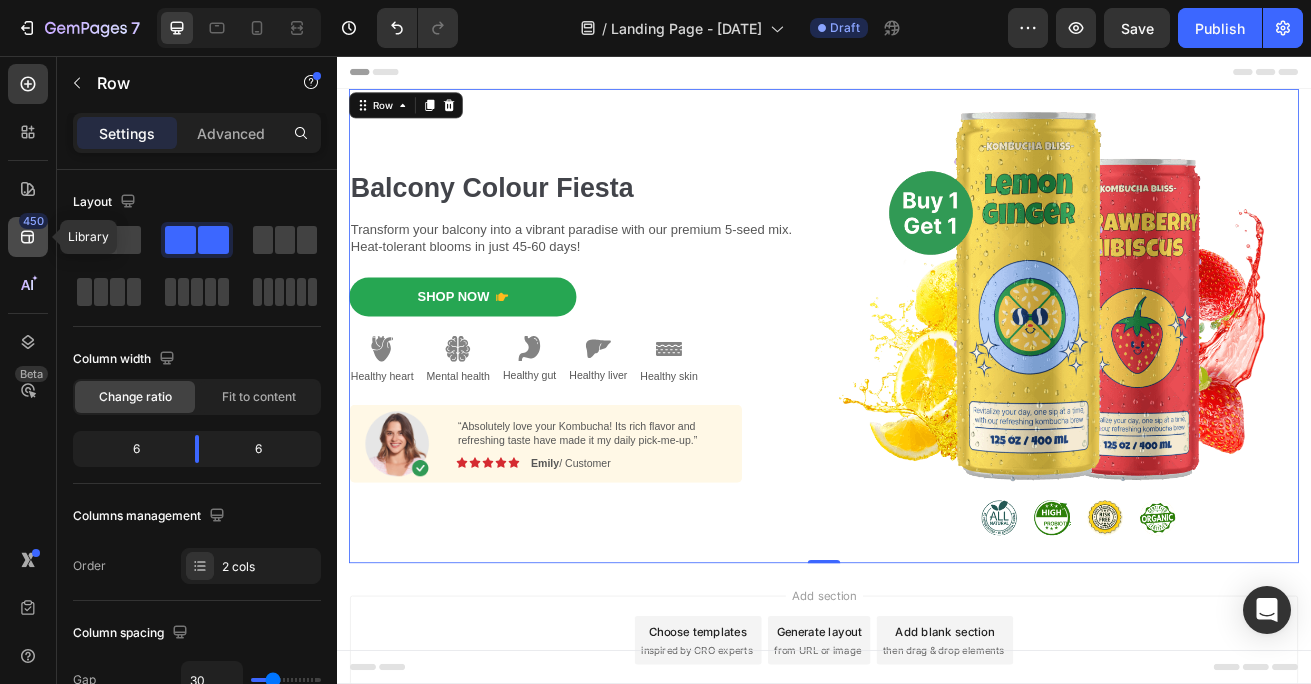 click 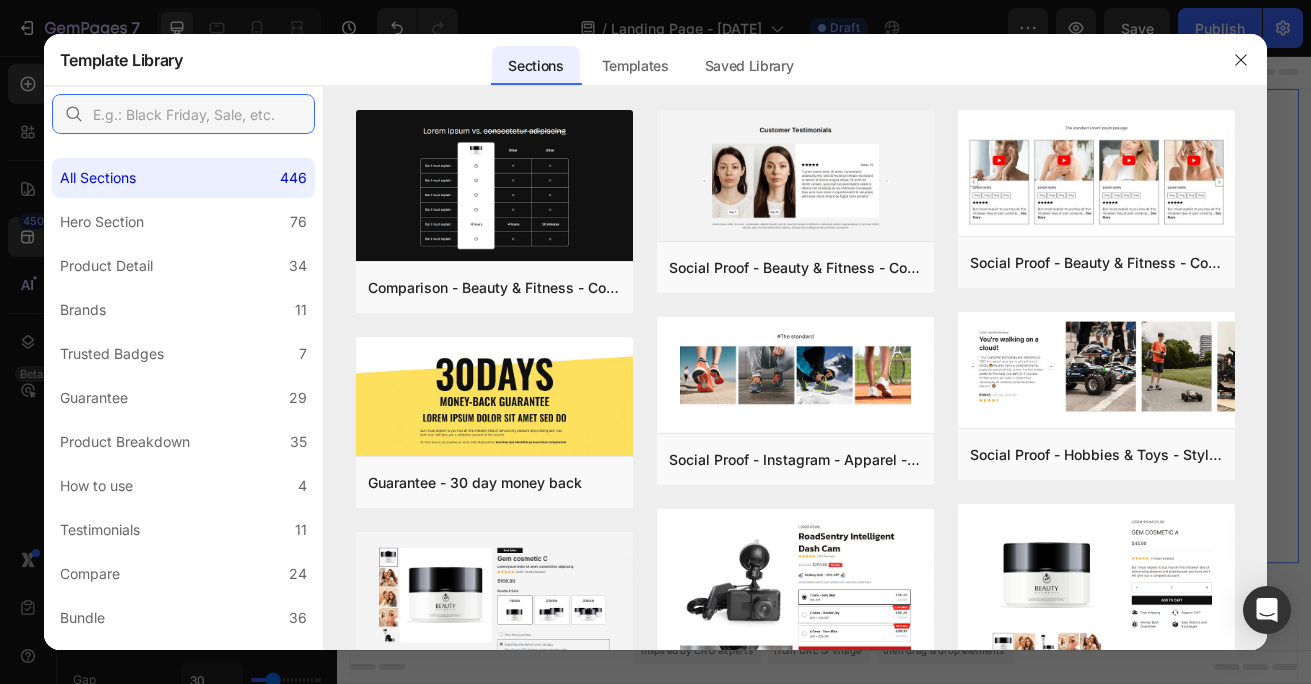 click at bounding box center [183, 114] 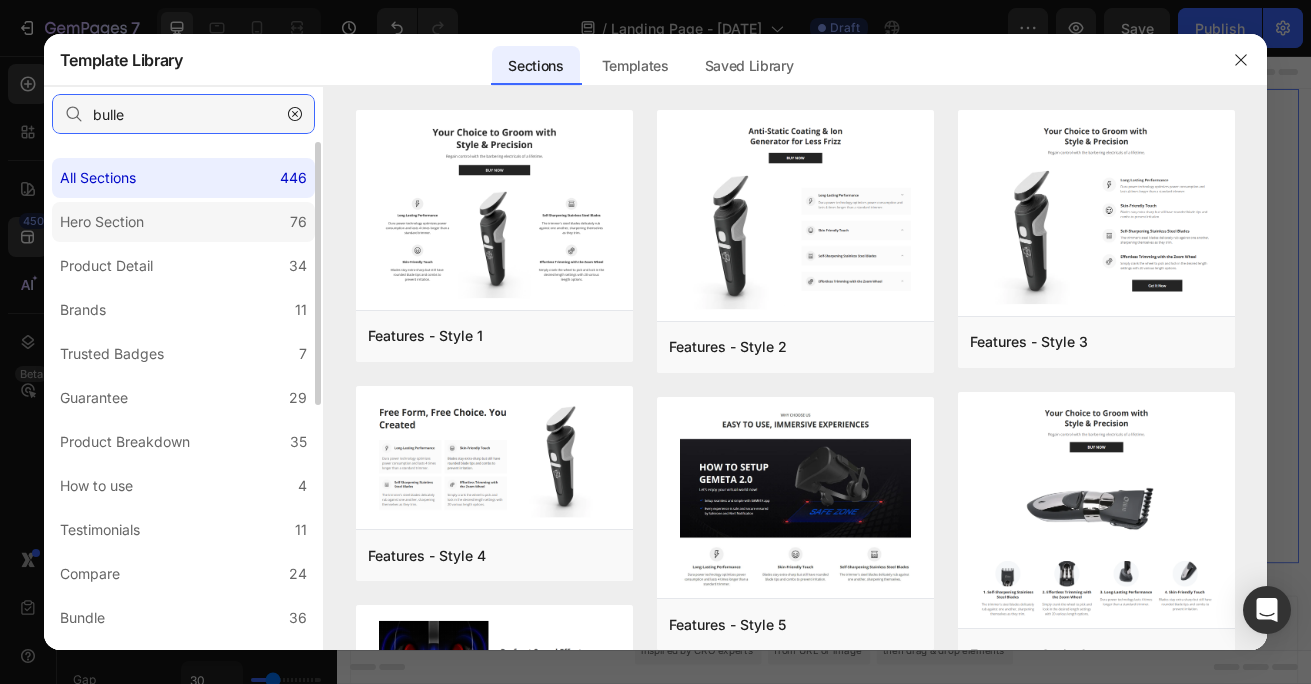 type on "bulle" 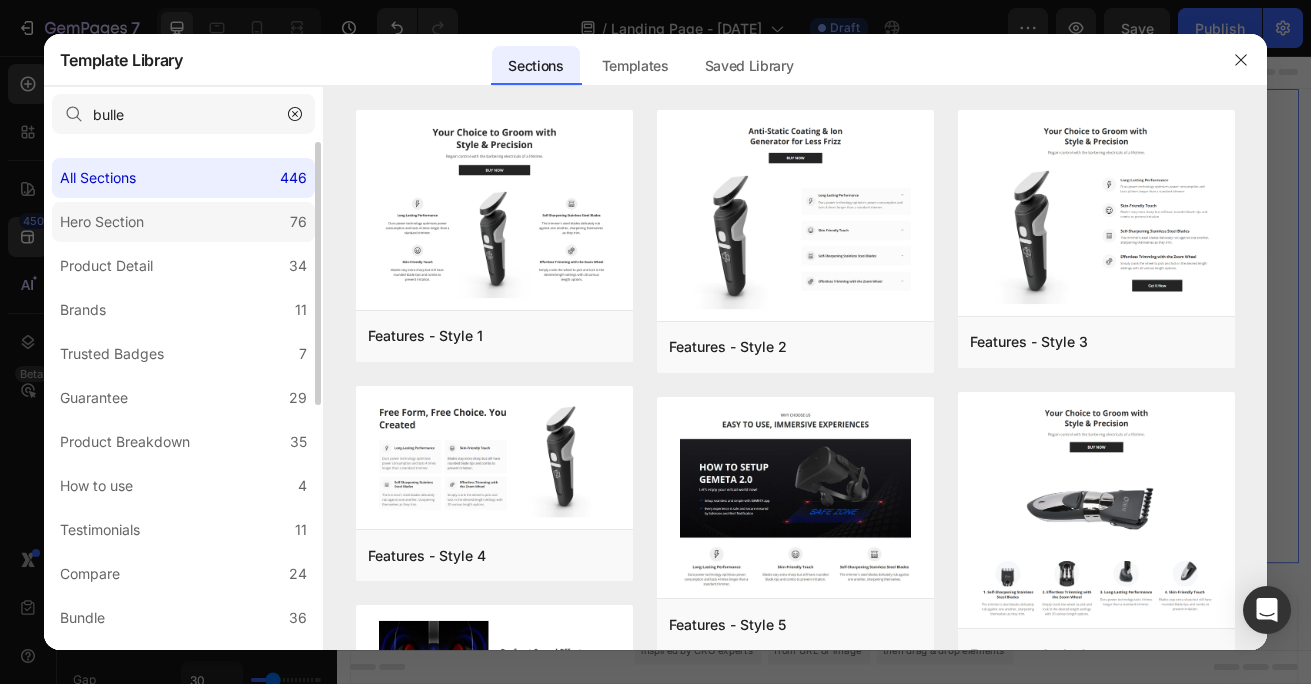 click on "Hero Section 76" 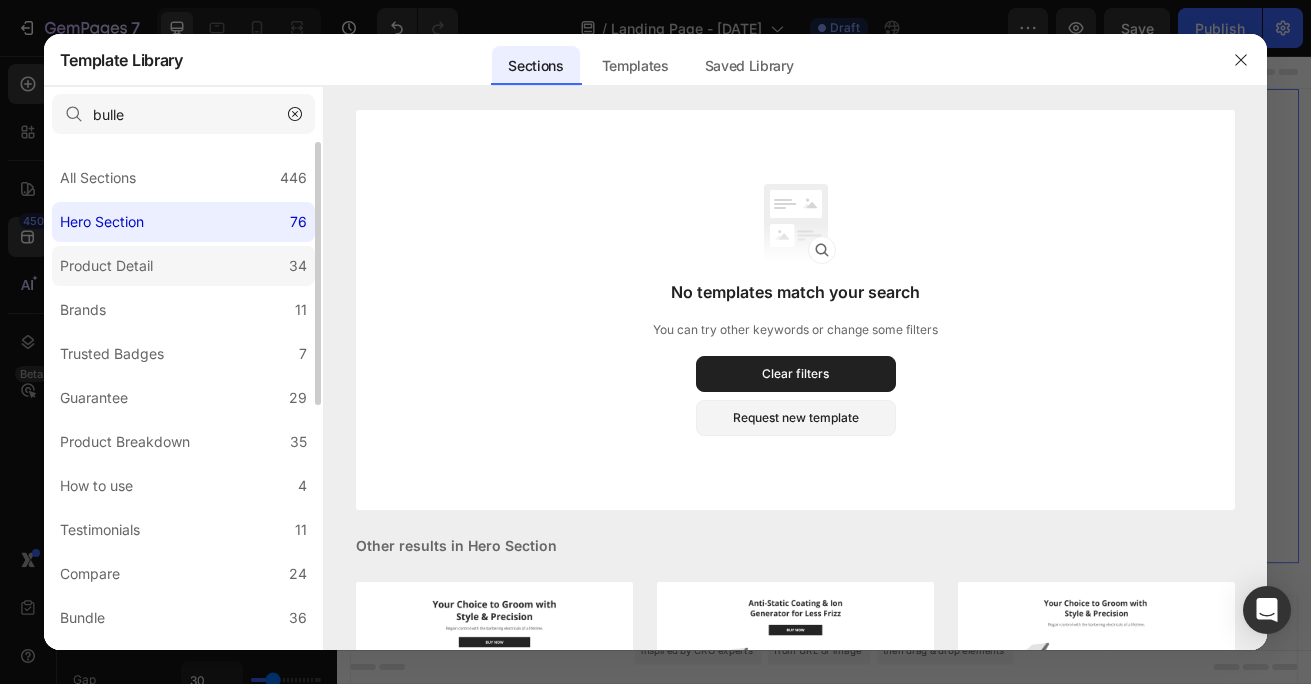 click on "Product Detail 34" 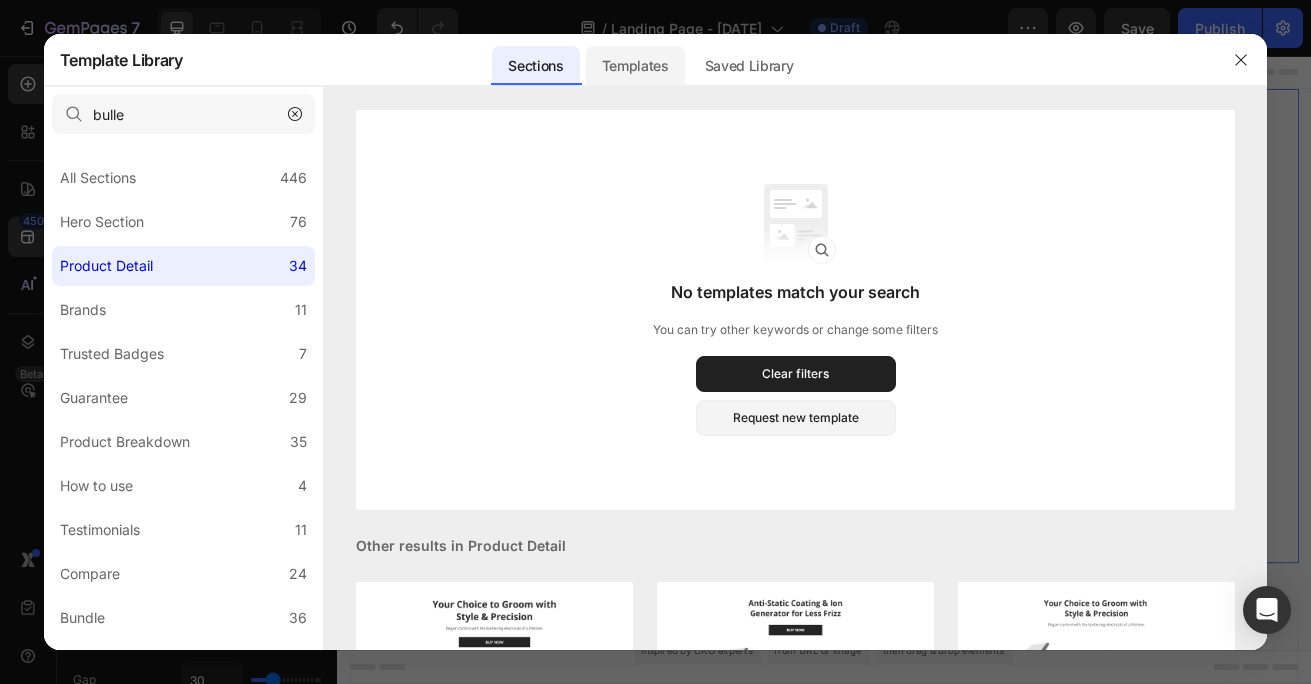 click on "Templates" 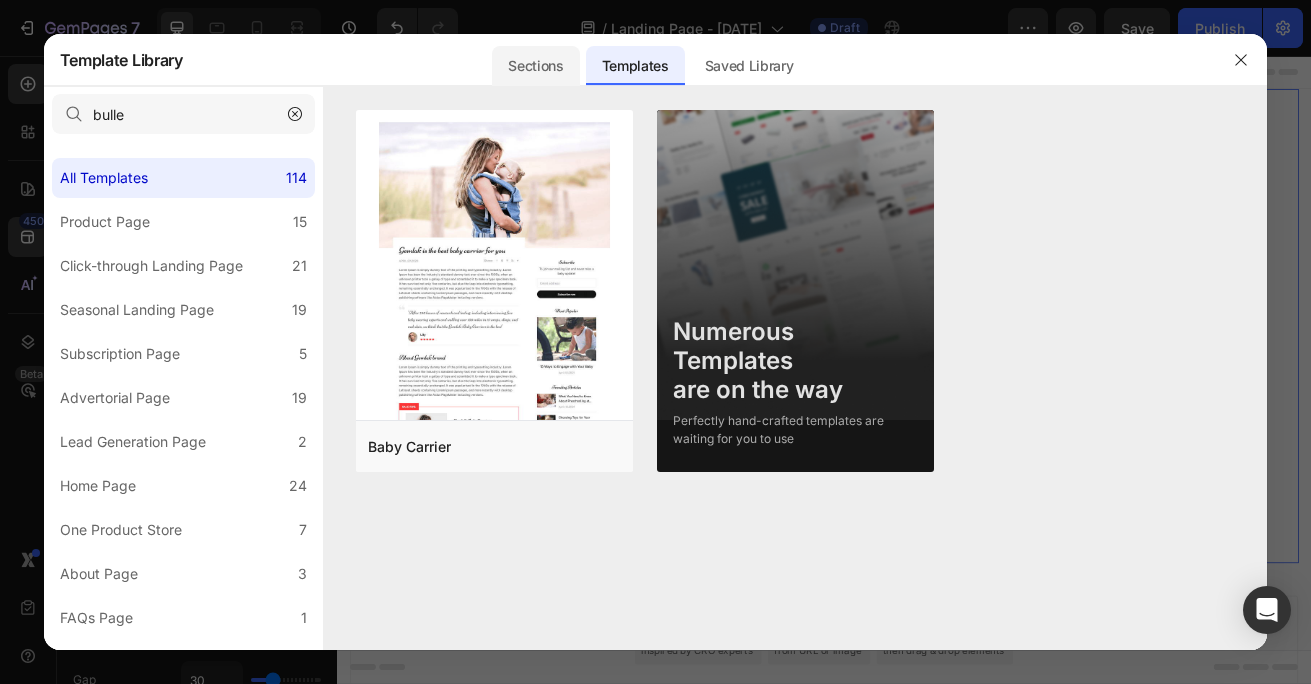 click on "Sections" 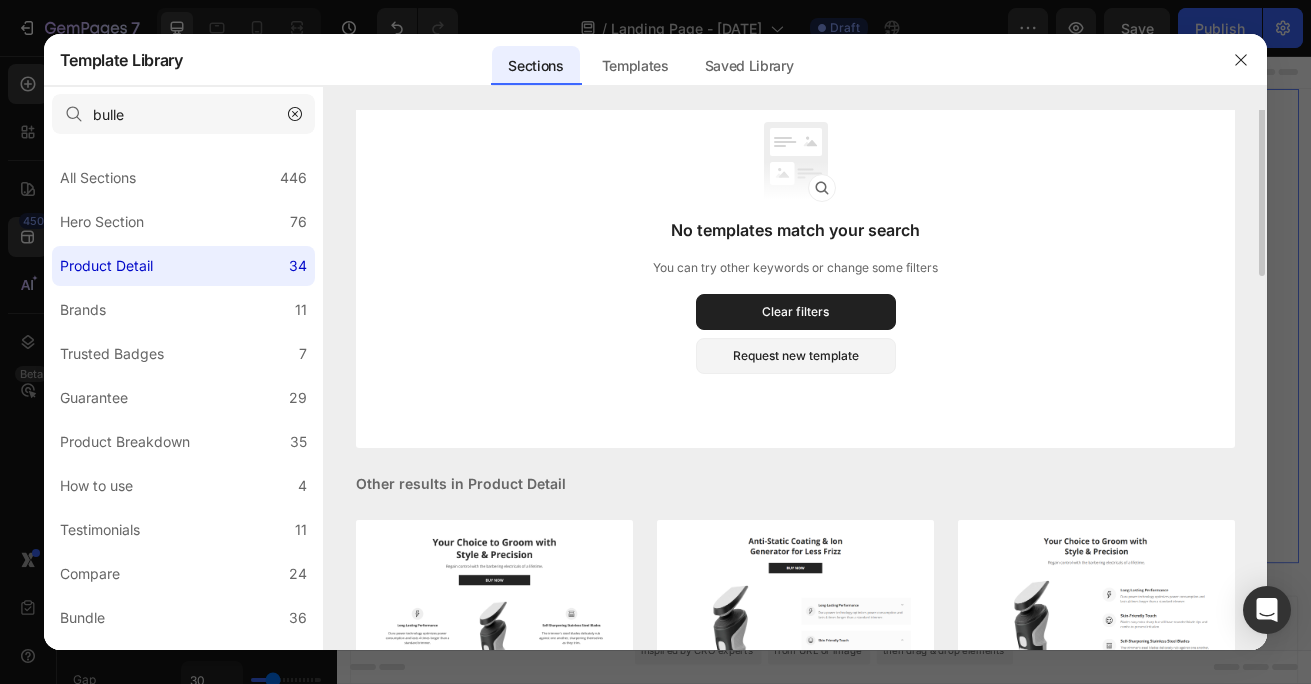 scroll, scrollTop: 0, scrollLeft: 0, axis: both 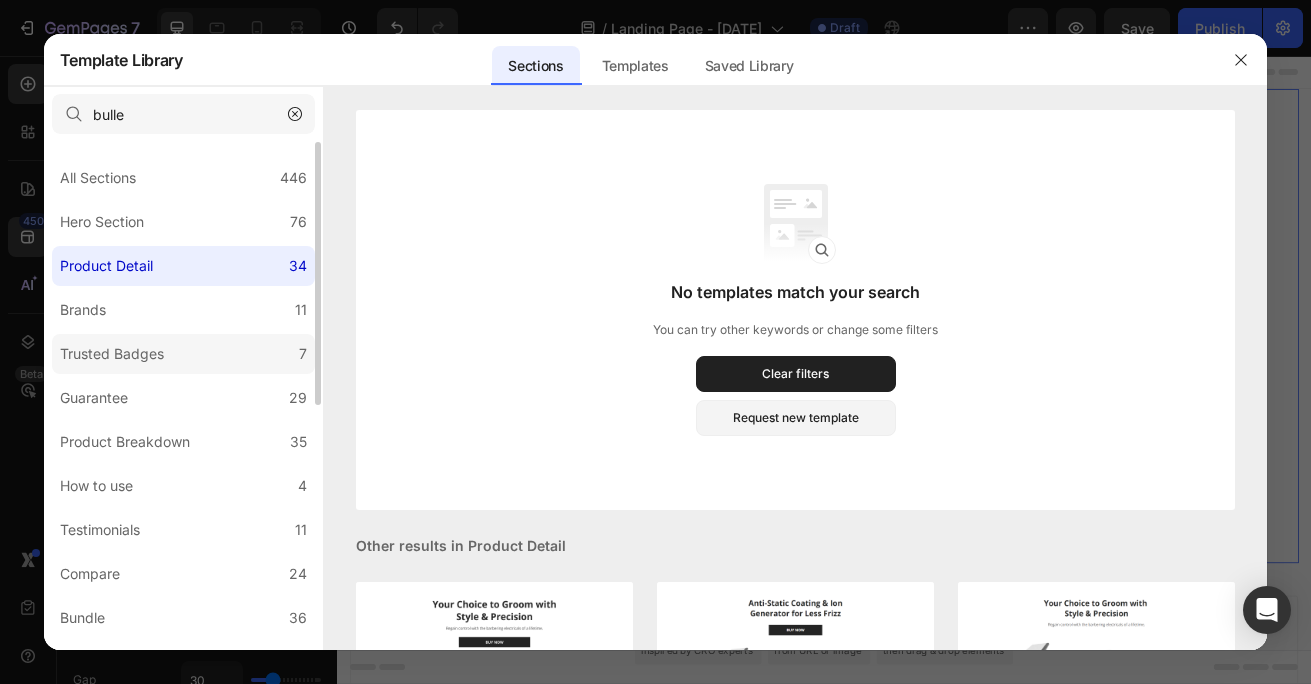 click on "Trusted Badges 7" 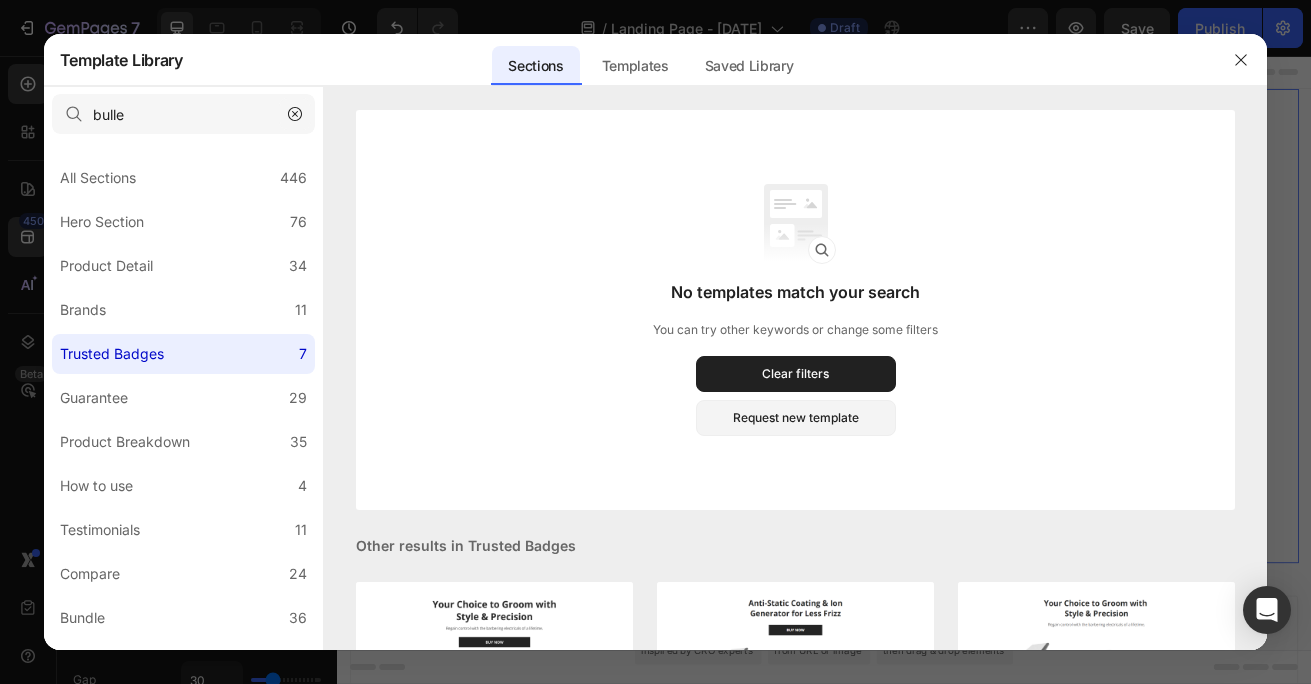 click 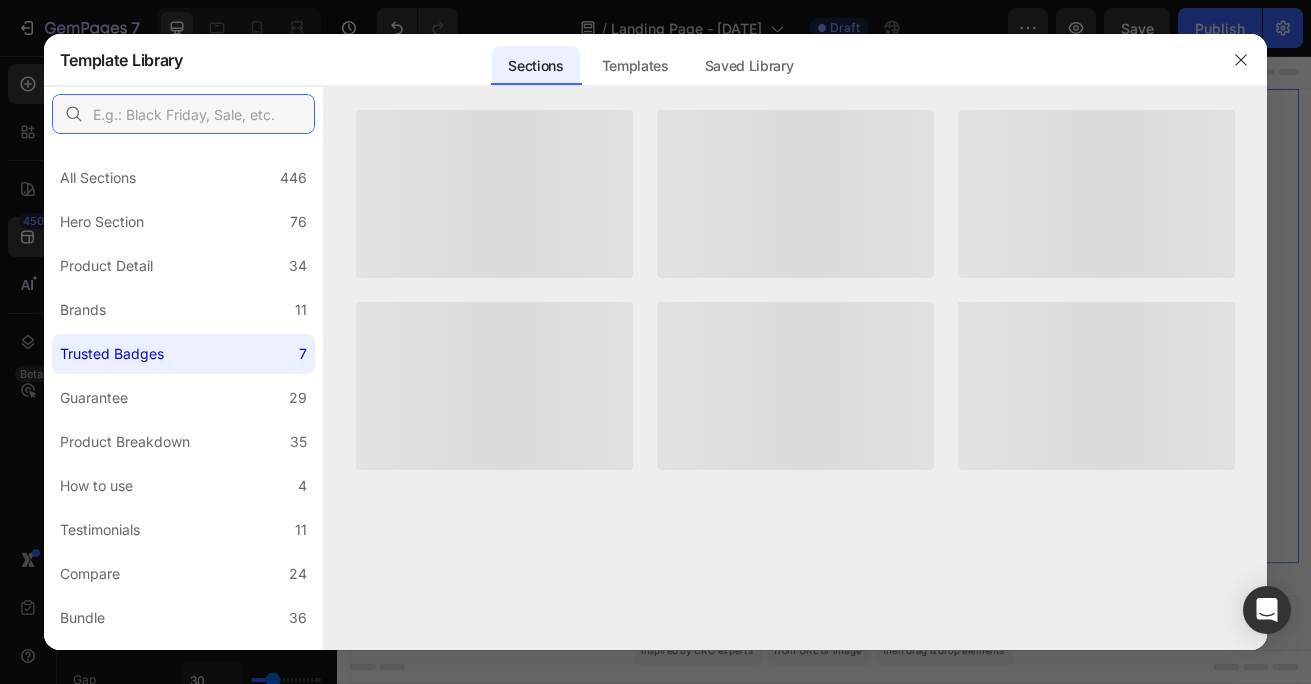 click at bounding box center [183, 114] 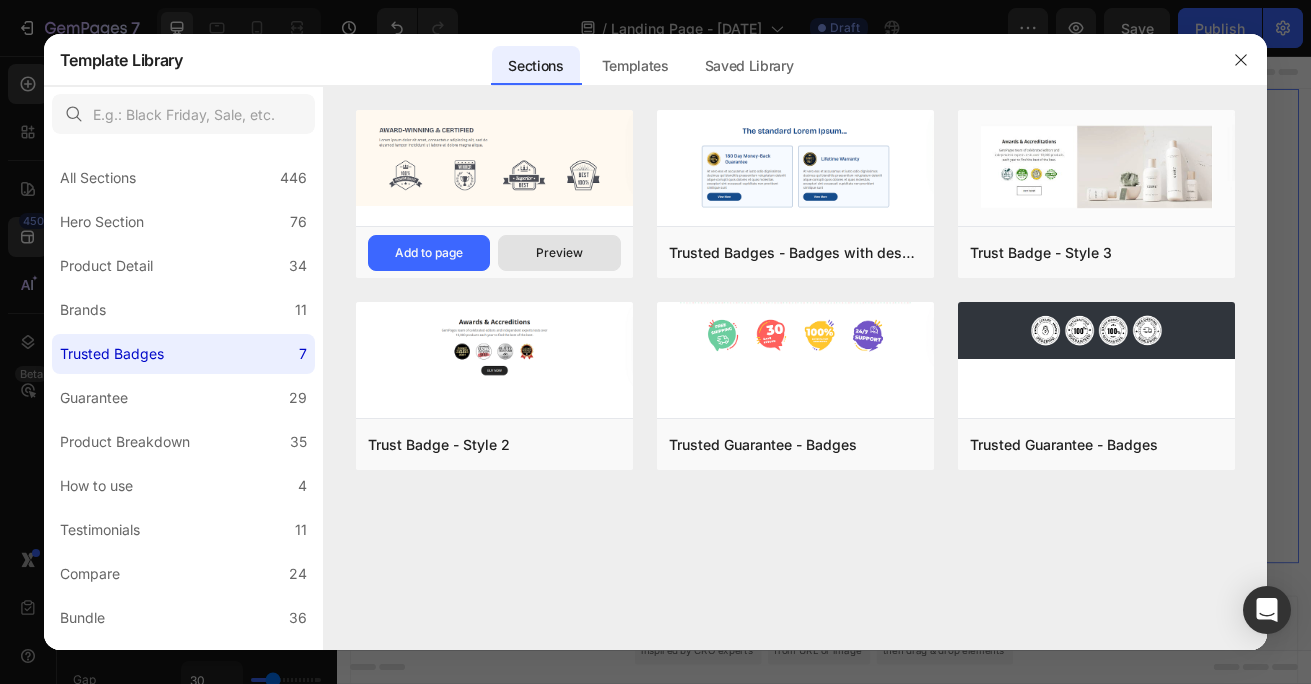click on "Preview" at bounding box center [559, 253] 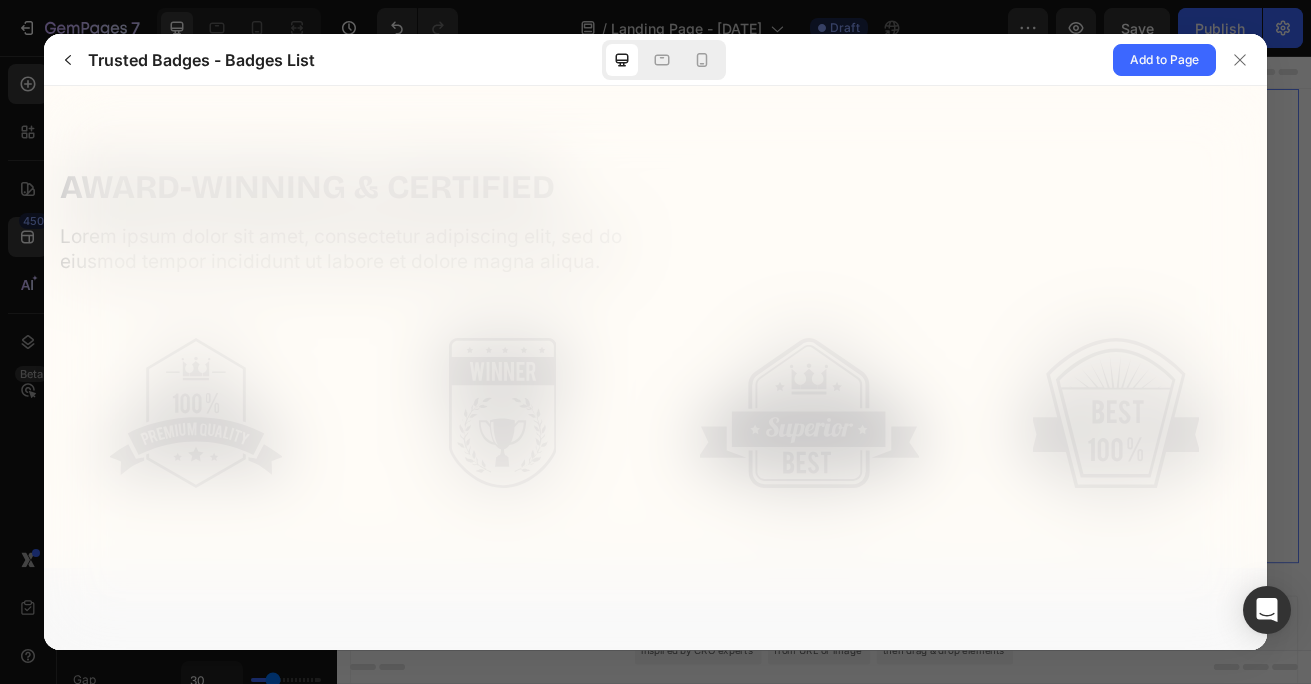 scroll, scrollTop: 0, scrollLeft: 0, axis: both 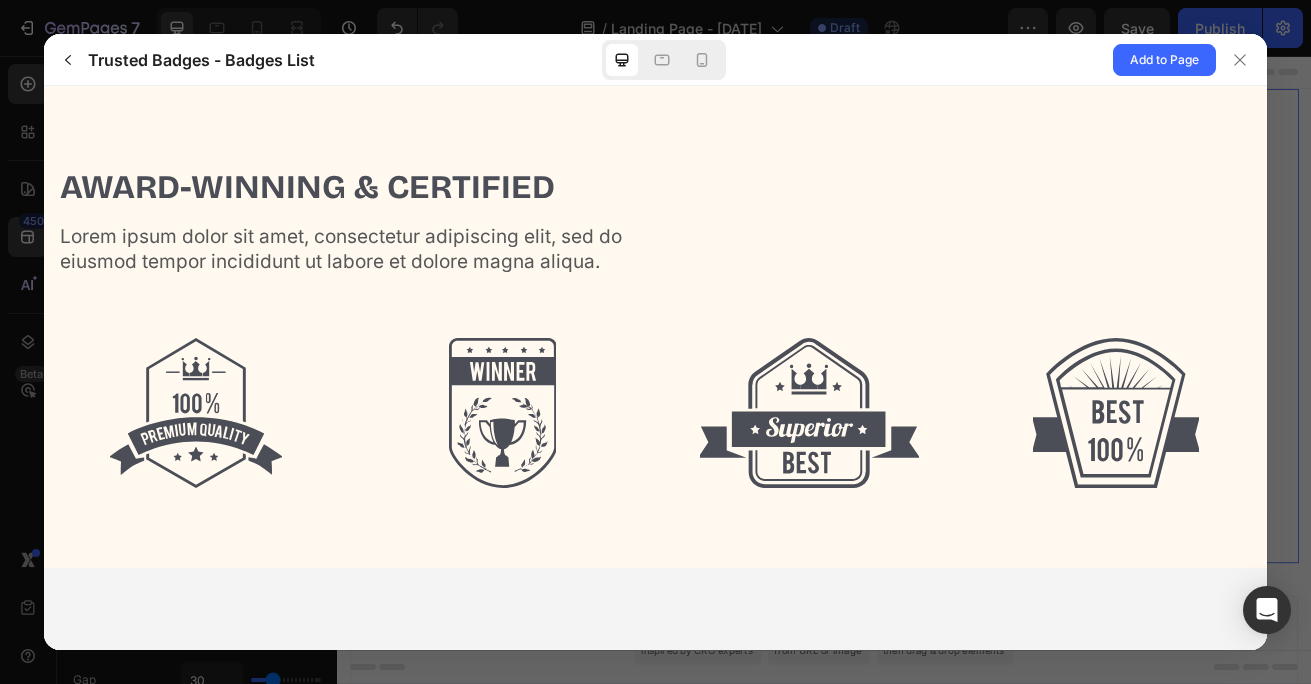 click at bounding box center (808, 413) 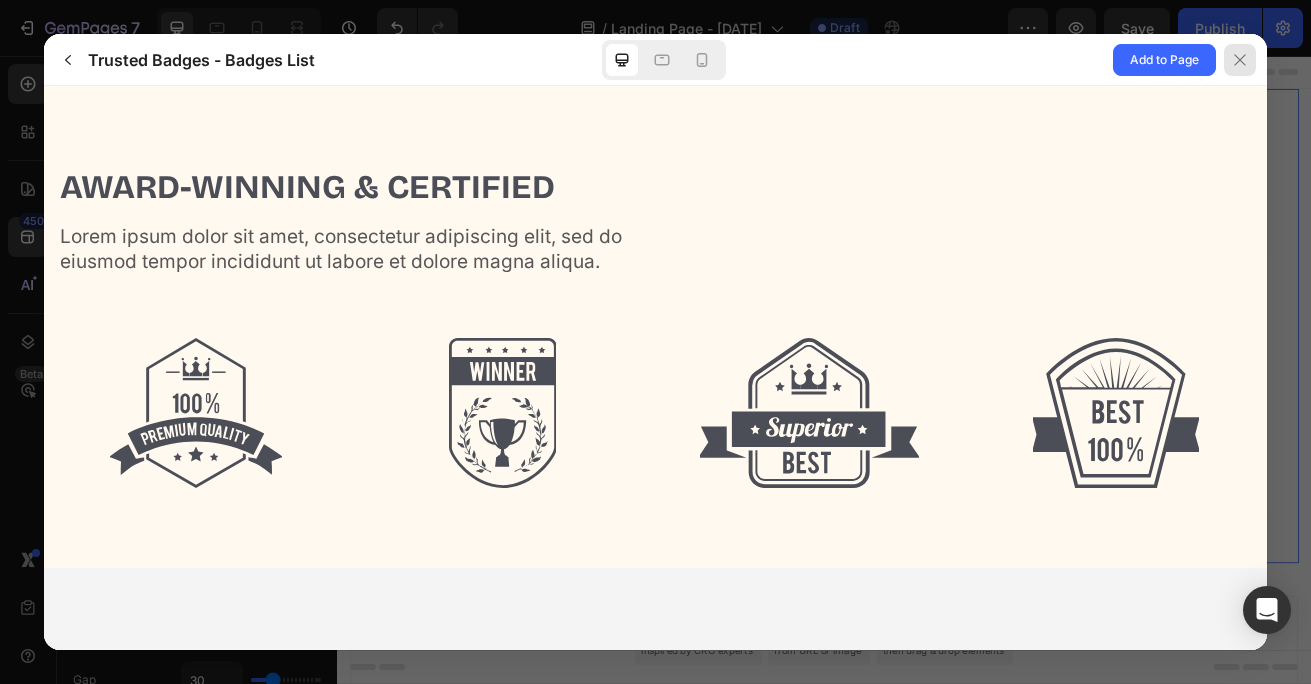 click 